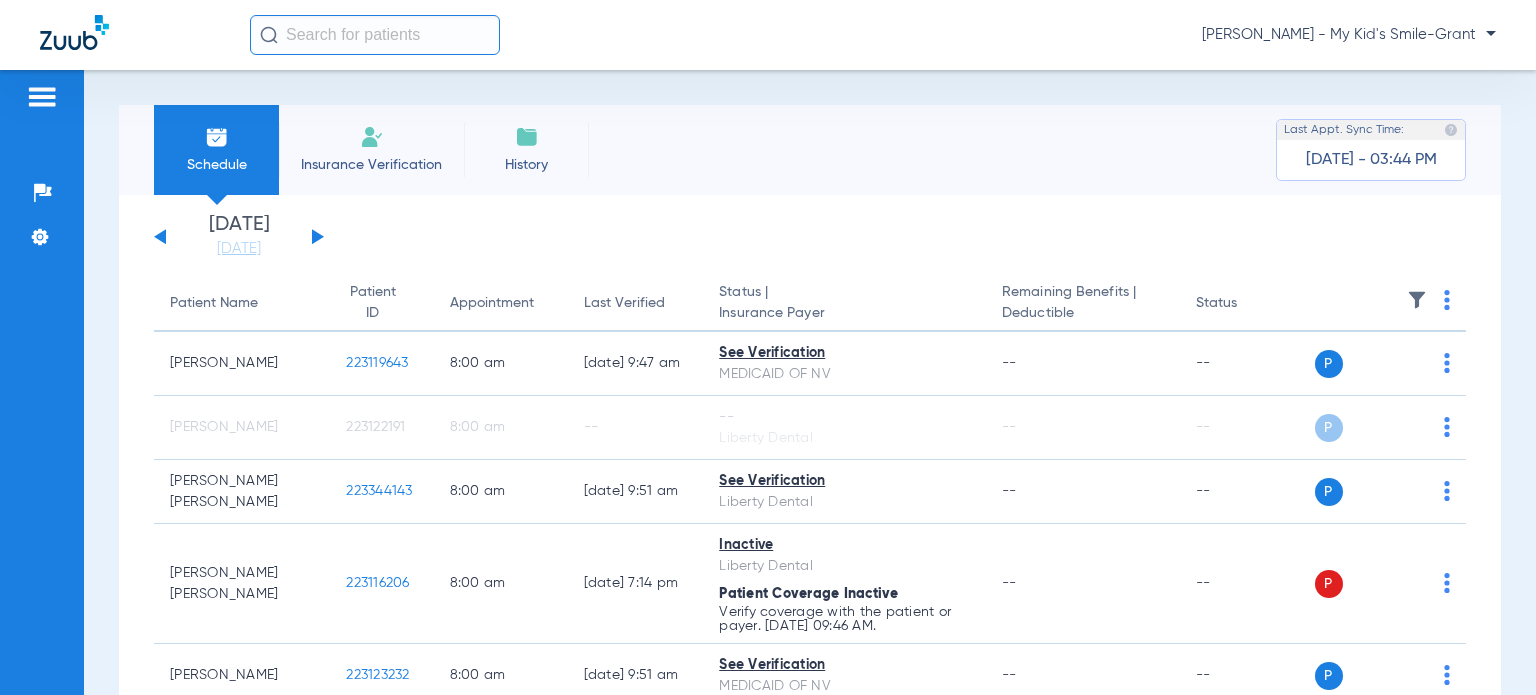 scroll, scrollTop: 0, scrollLeft: 0, axis: both 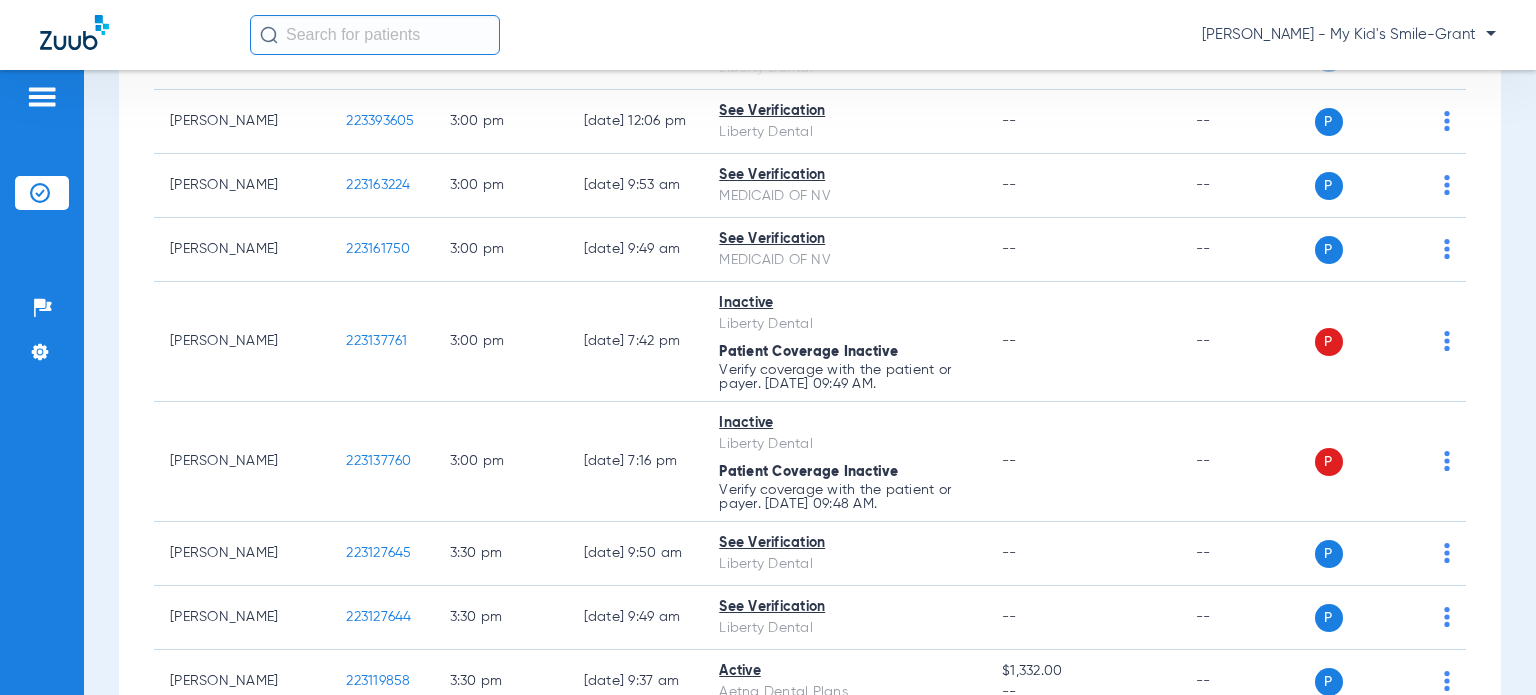 click on "[PERSON_NAME] - My Kid's Smile-Grant" 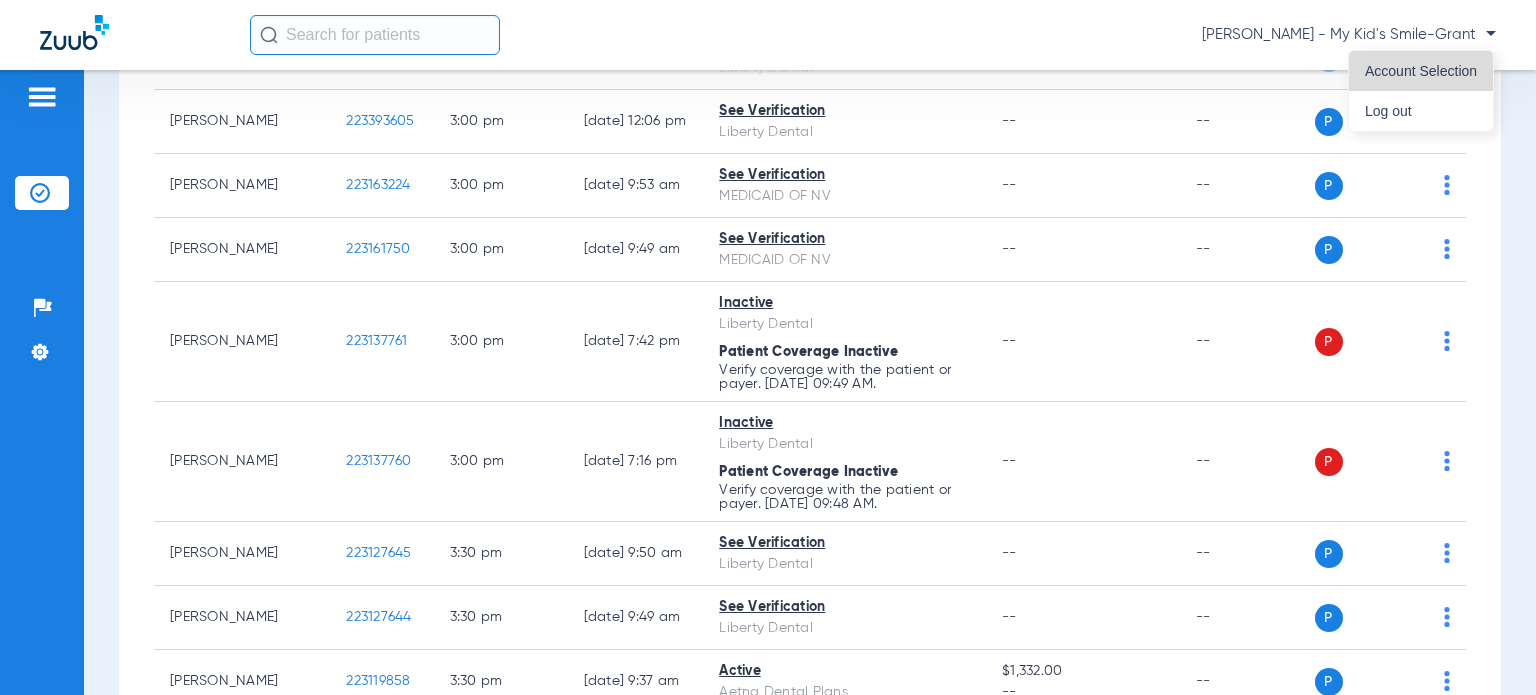 click on "Account Selection" at bounding box center (1421, 71) 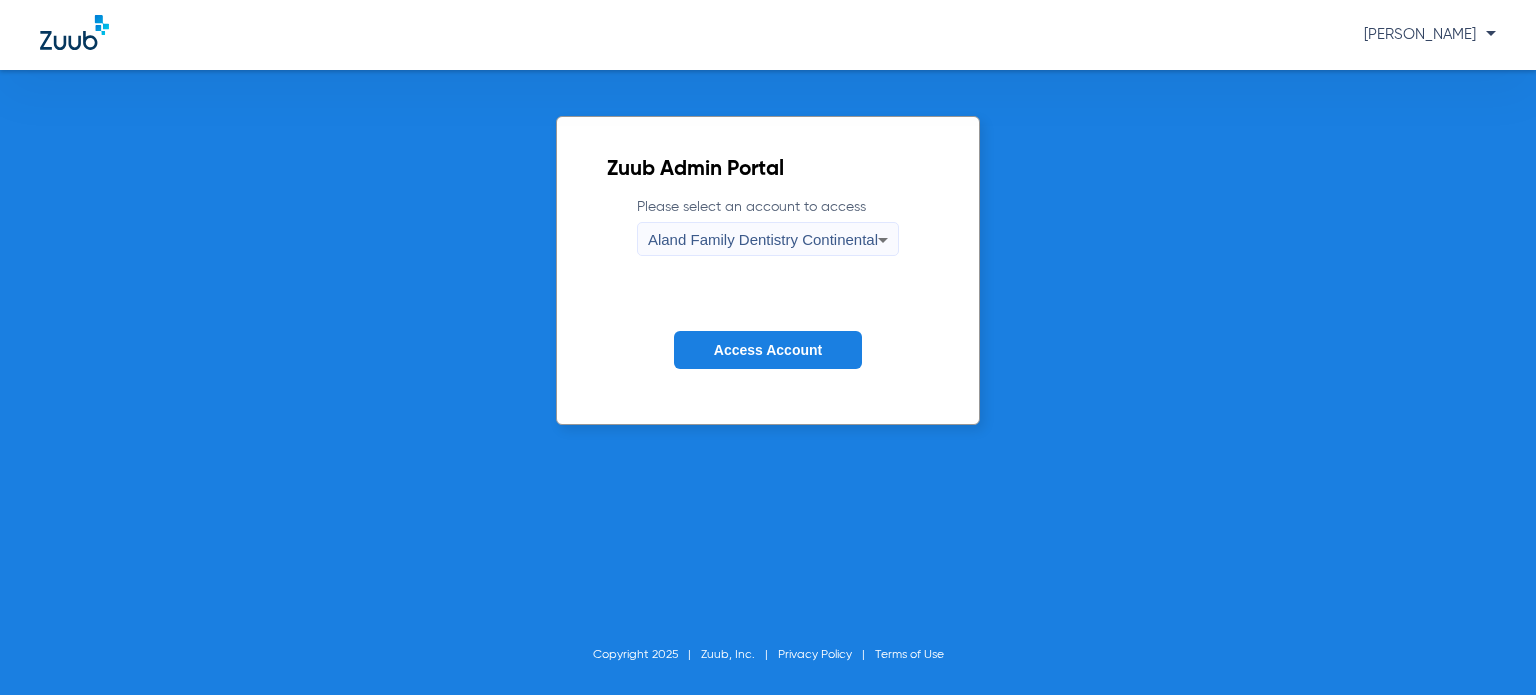 click on "Aland Family Dentistry Continental" at bounding box center [763, 239] 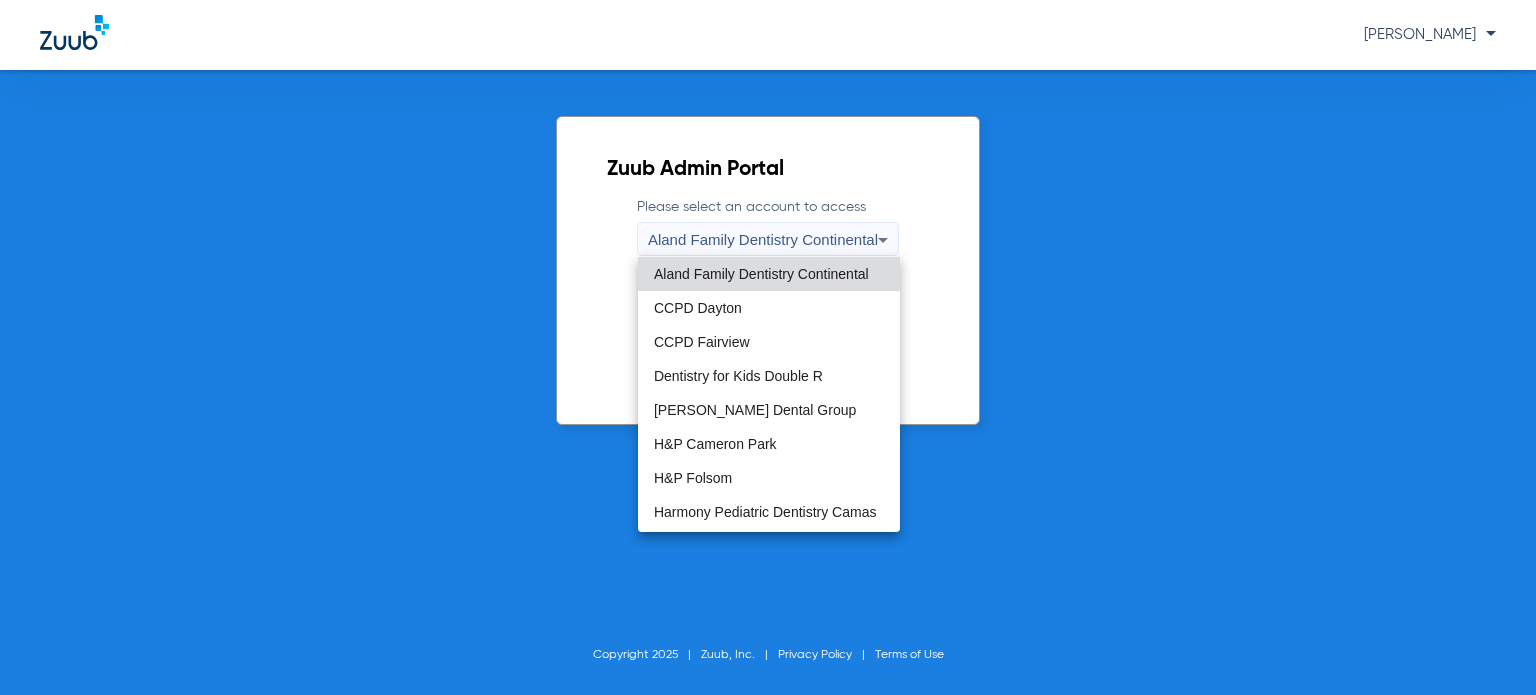 click at bounding box center [768, 347] 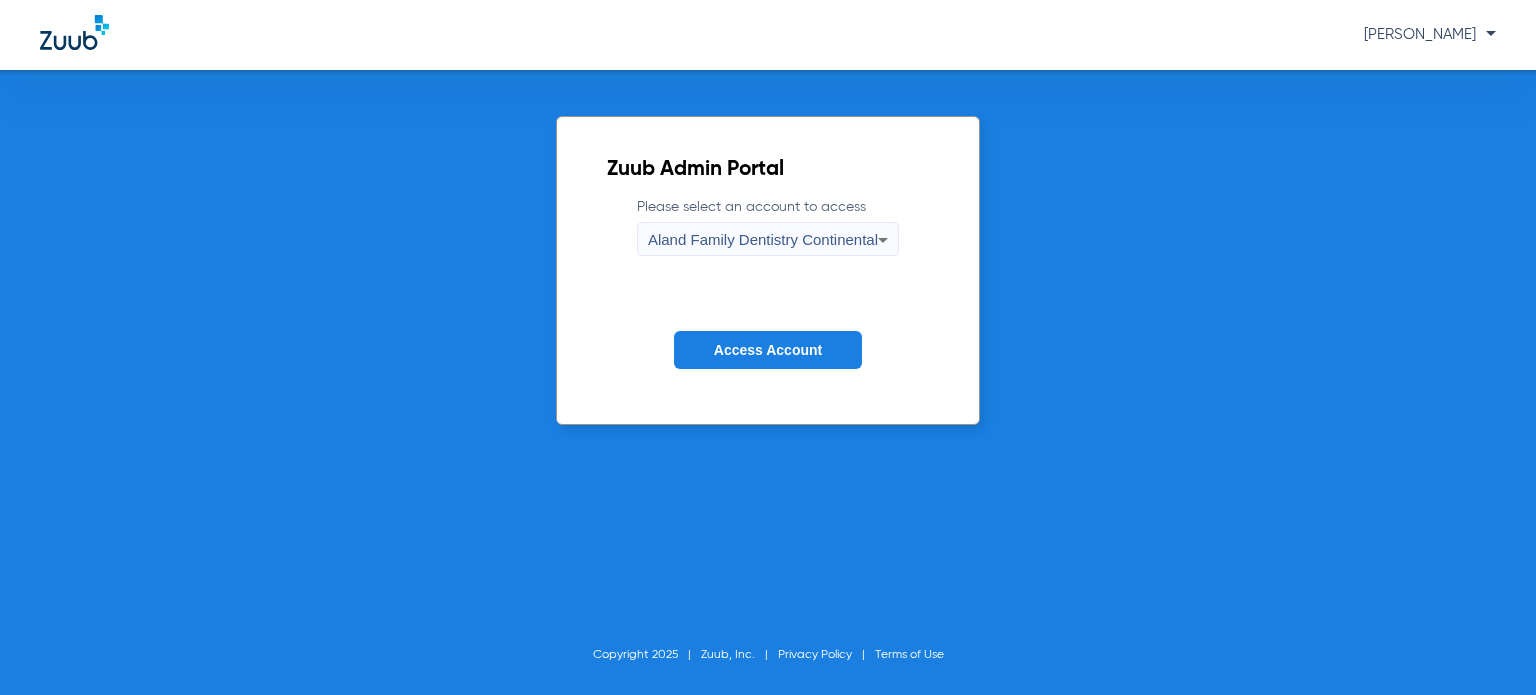 click on "Please select an account to access  Aland Family Dentistry Continental Access Account" 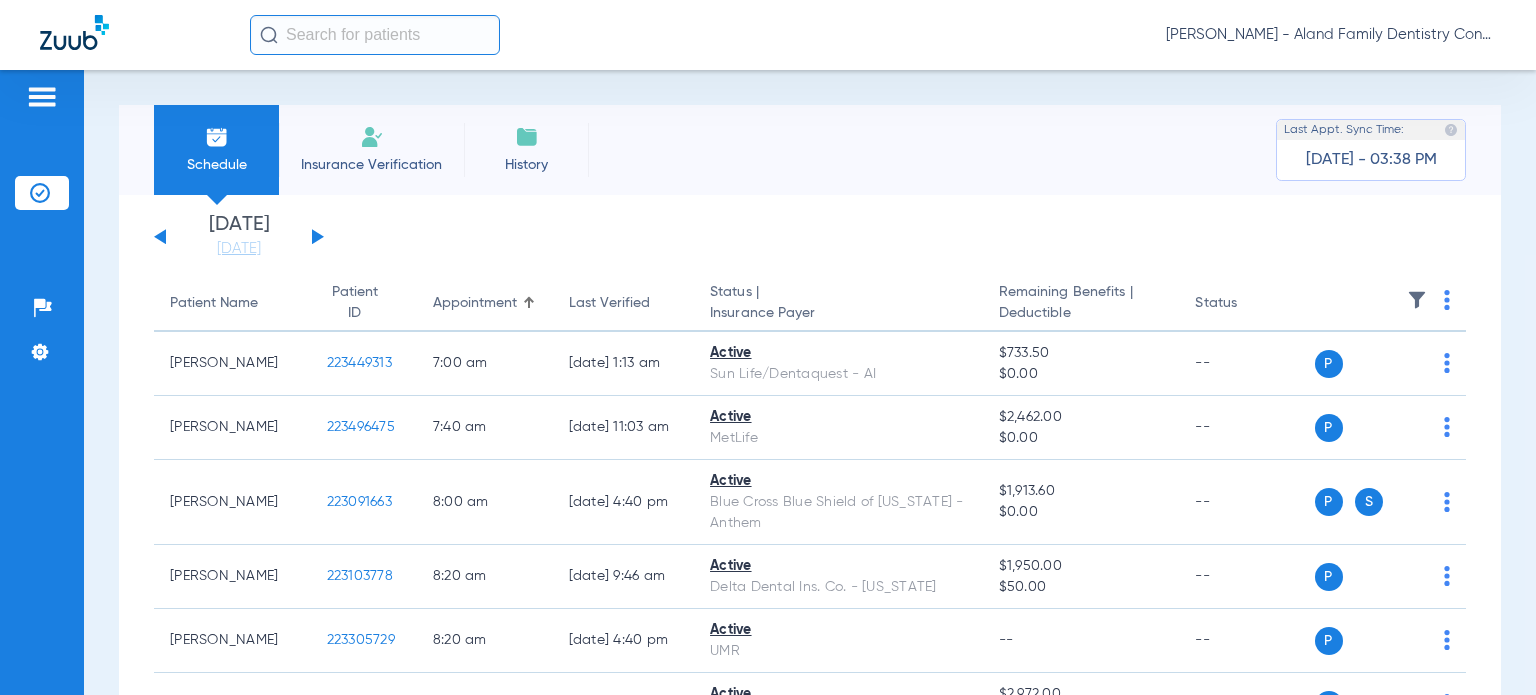 click on "[DATE]   [DATE]   [DATE]   [DATE]   [DATE]   [DATE]   [DATE]   [DATE]   [DATE]   [DATE]   [DATE]   [DATE]   [DATE]   [DATE]   [DATE]   [DATE]   [DATE]   [DATE]   [DATE]   [DATE]   [DATE]   [DATE]   [DATE]   [DATE]   [DATE]   [DATE]   [DATE]   [DATE]   [DATE]   [DATE]   [DATE]   [DATE]   [DATE]   [DATE]   [DATE]   [DATE]   [DATE]   [DATE]   [DATE]   [DATE]   [DATE]   [DATE]   [DATE]   [DATE]   [DATE]" 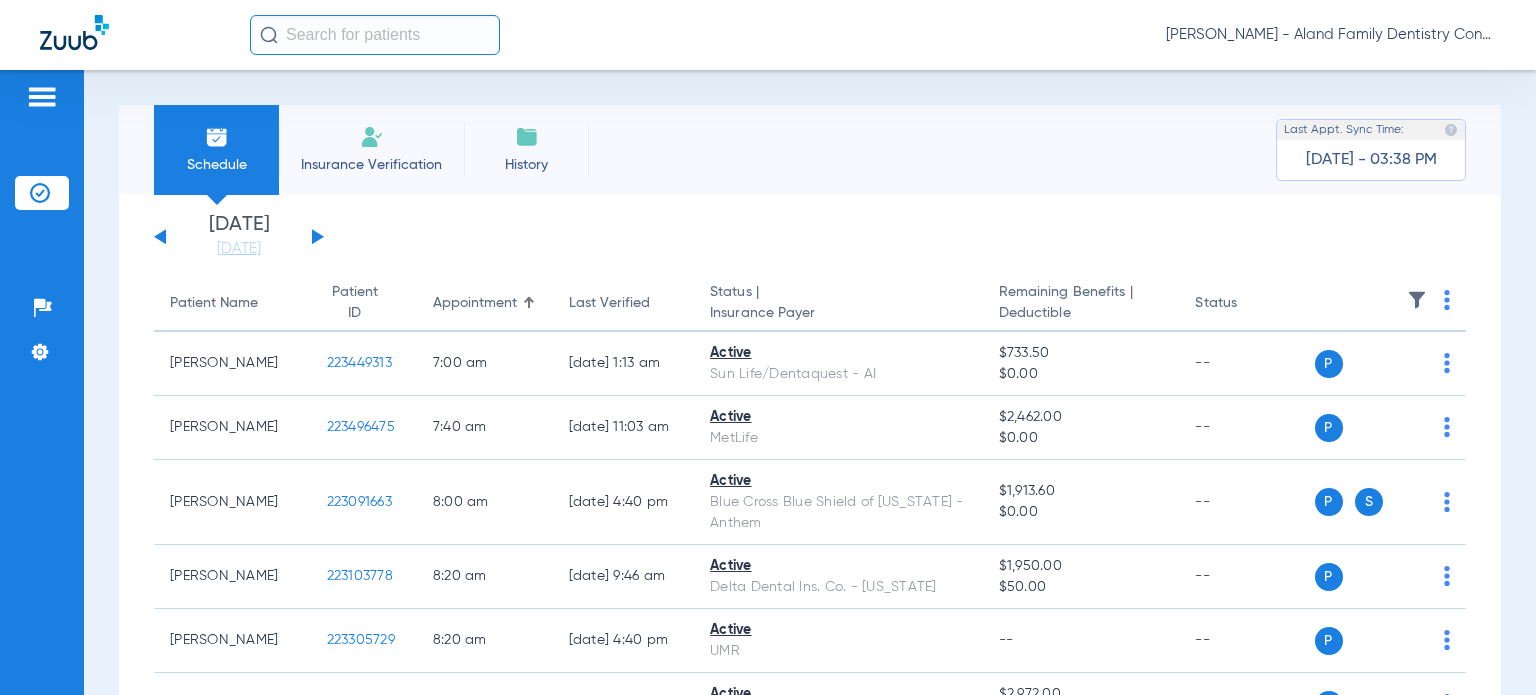 click 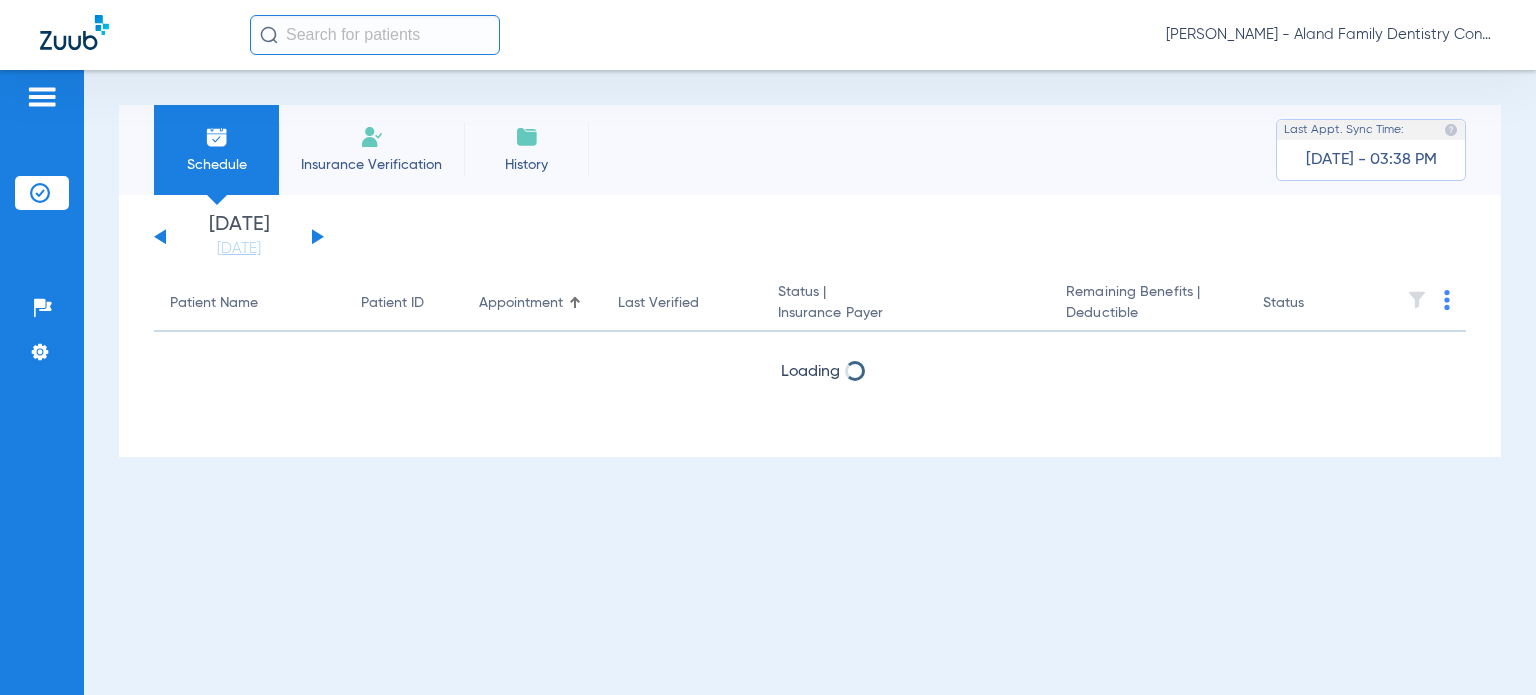 click 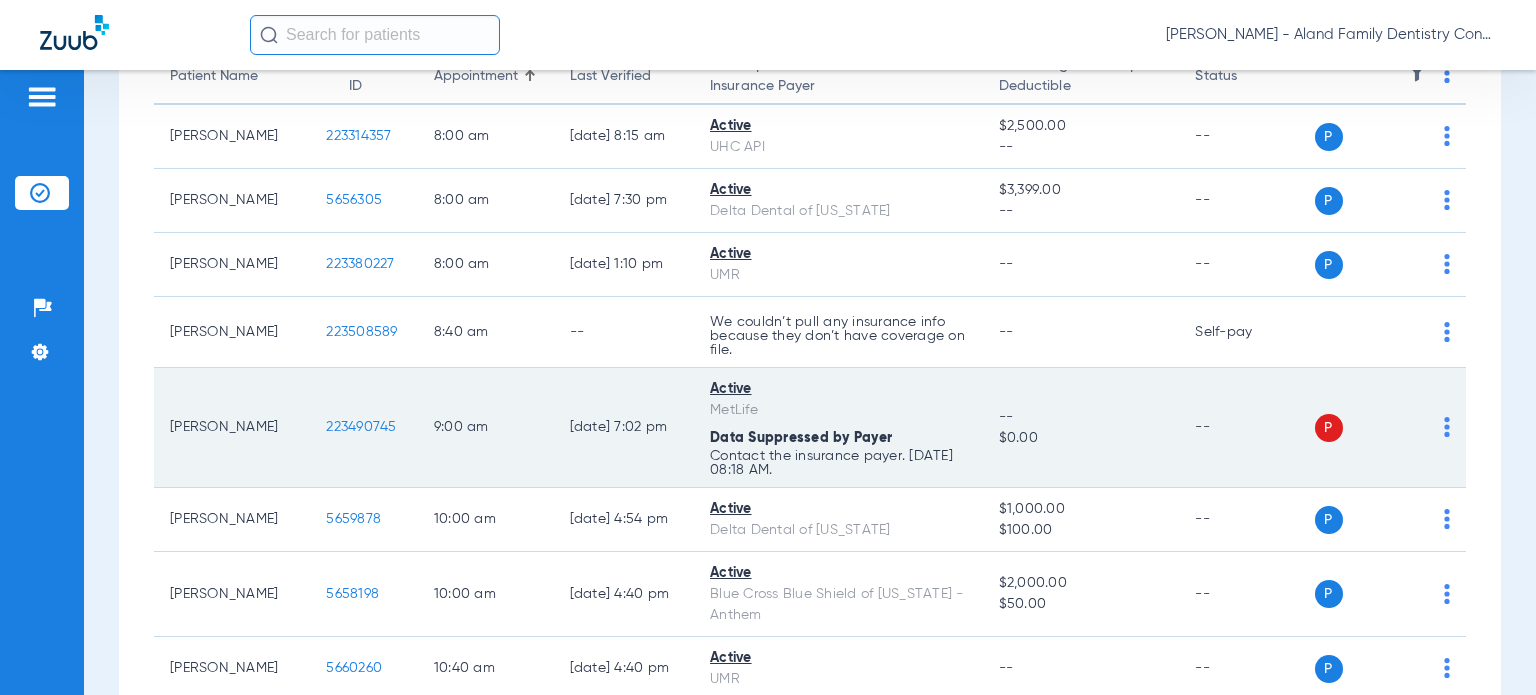 scroll, scrollTop: 127, scrollLeft: 0, axis: vertical 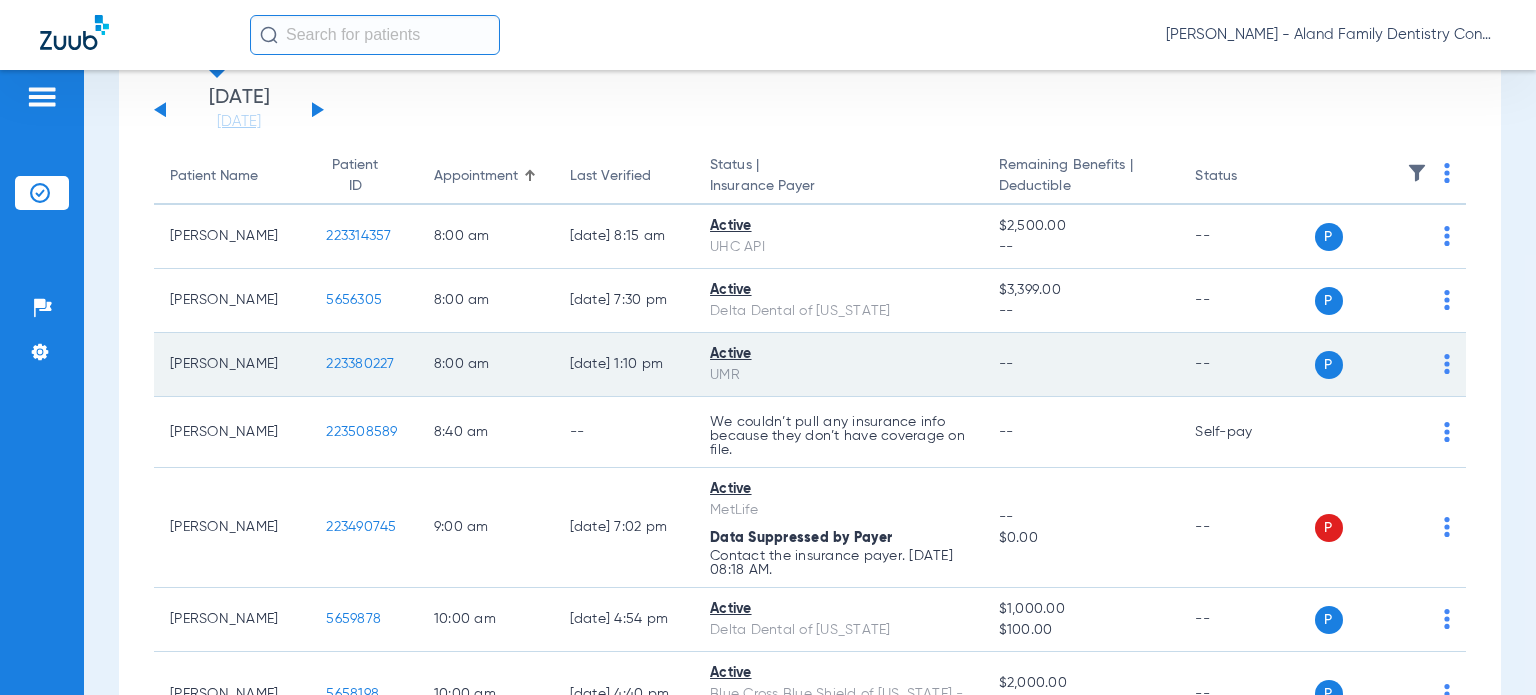 click 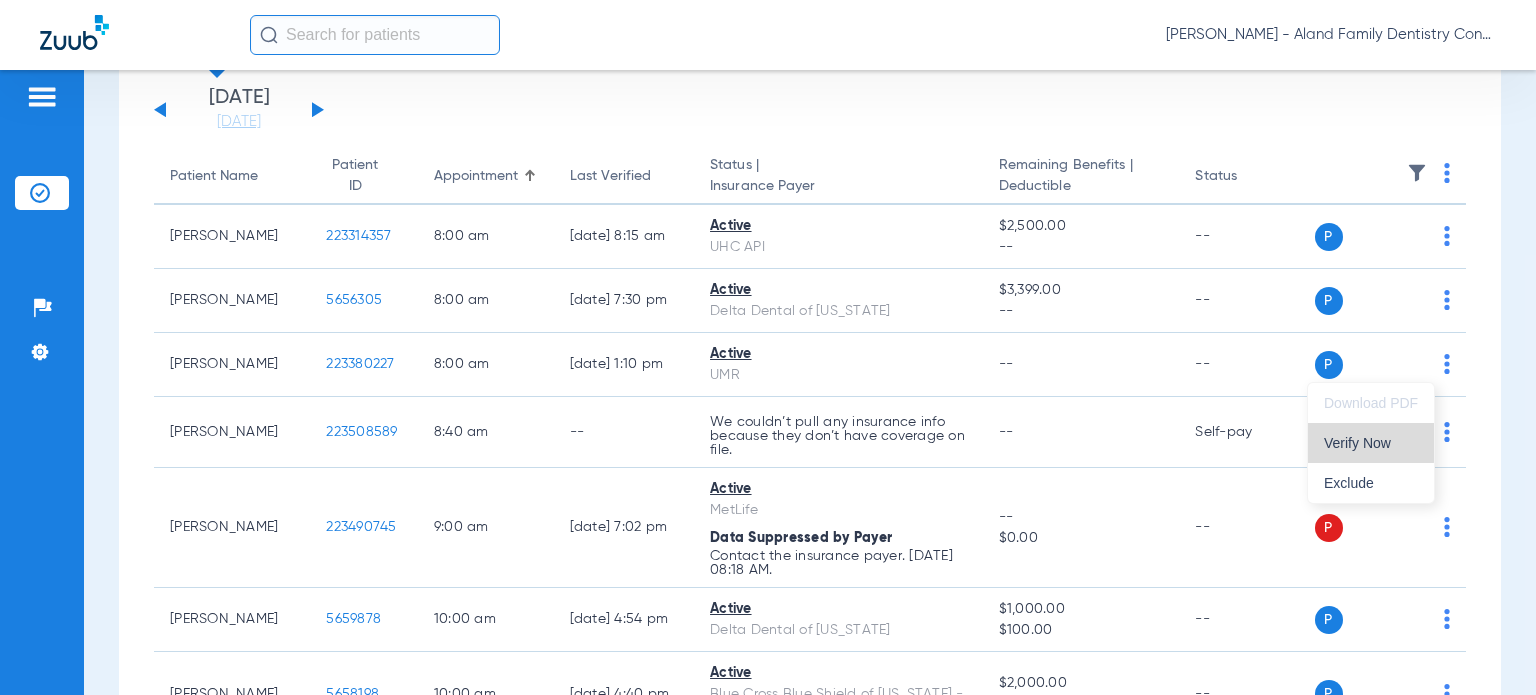 click on "Verify Now" at bounding box center (1371, 443) 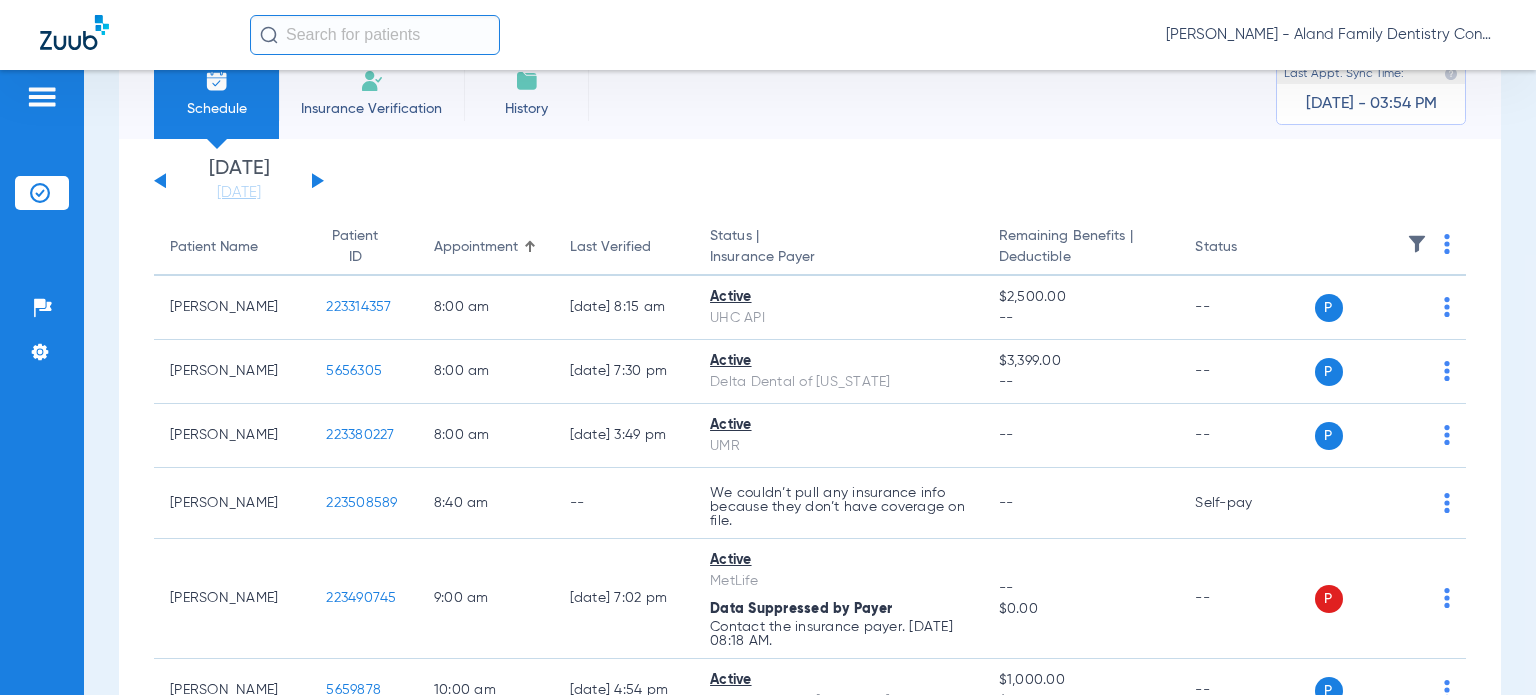 scroll, scrollTop: 0, scrollLeft: 0, axis: both 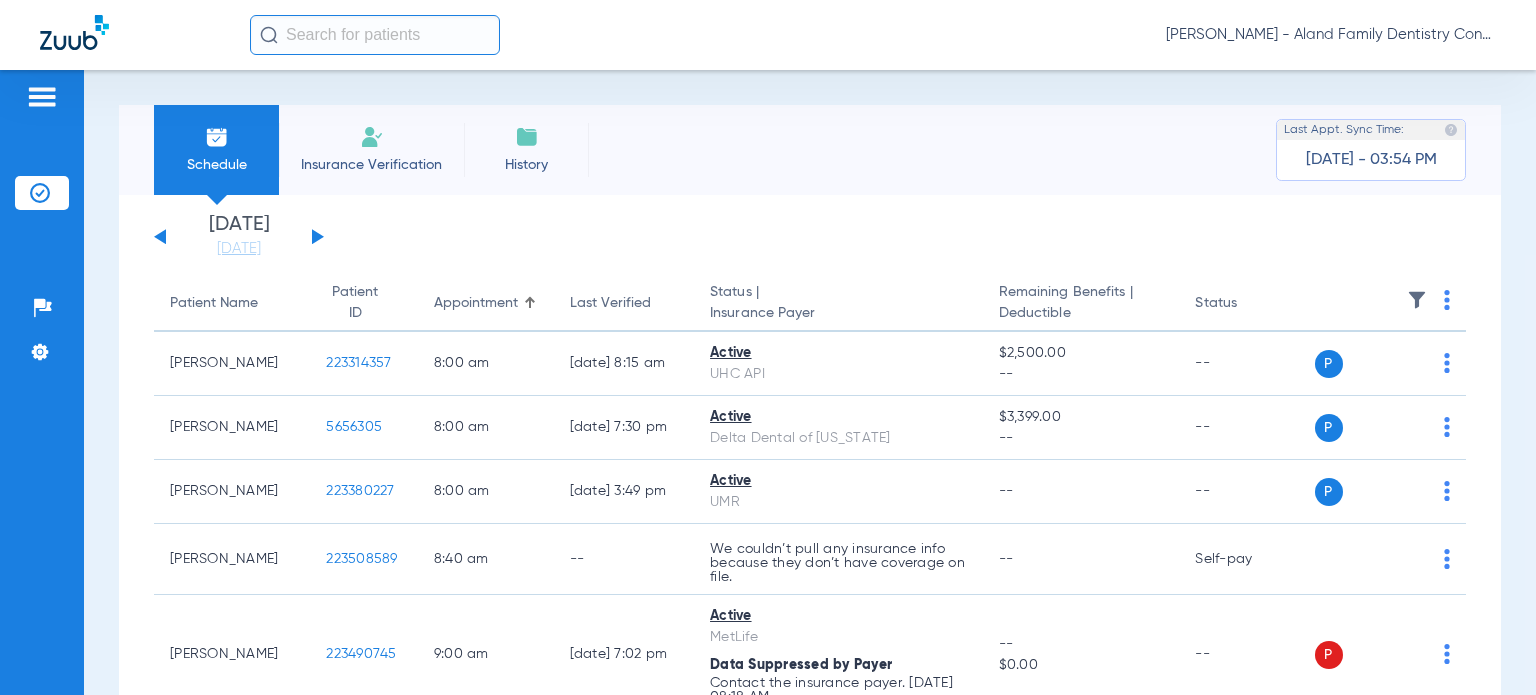 click on "[PERSON_NAME] - Aland Family Dentistry Continental" 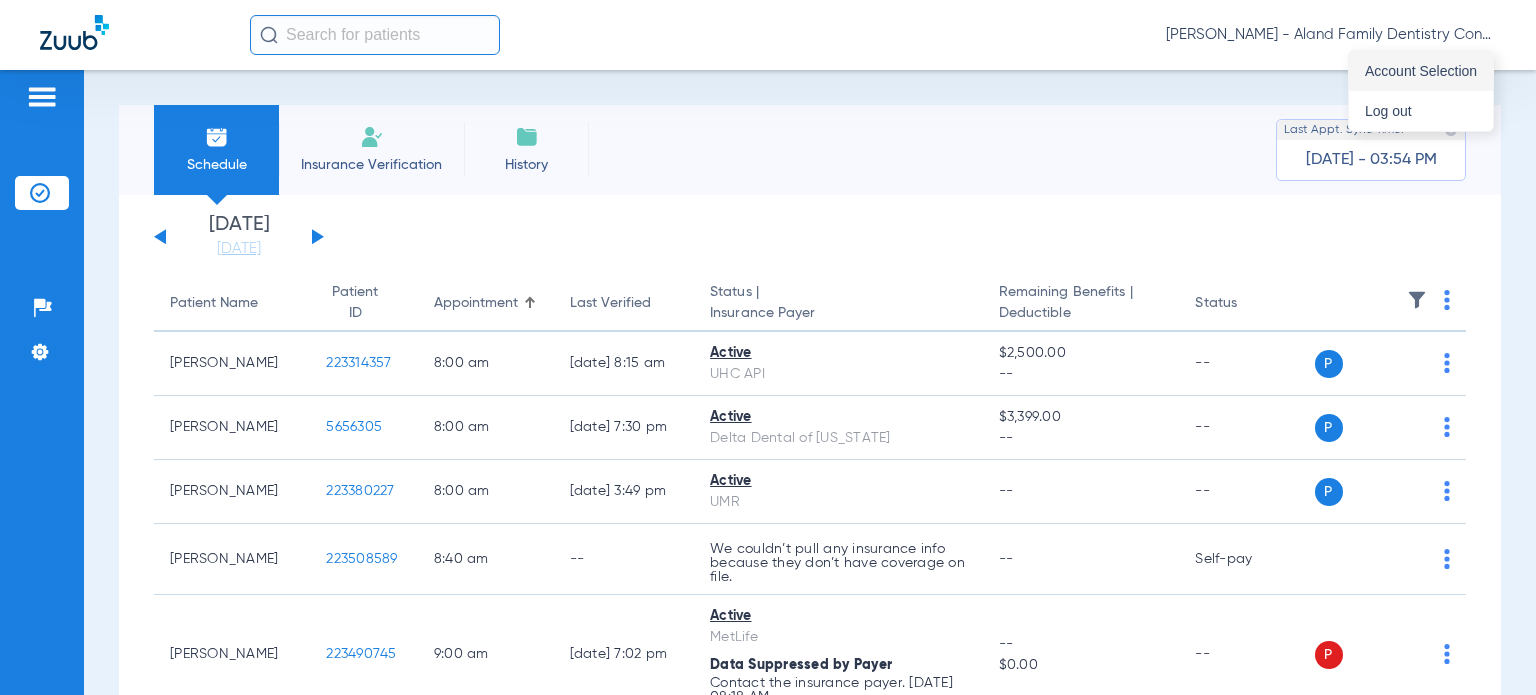 click on "Account Selection" at bounding box center (1421, 71) 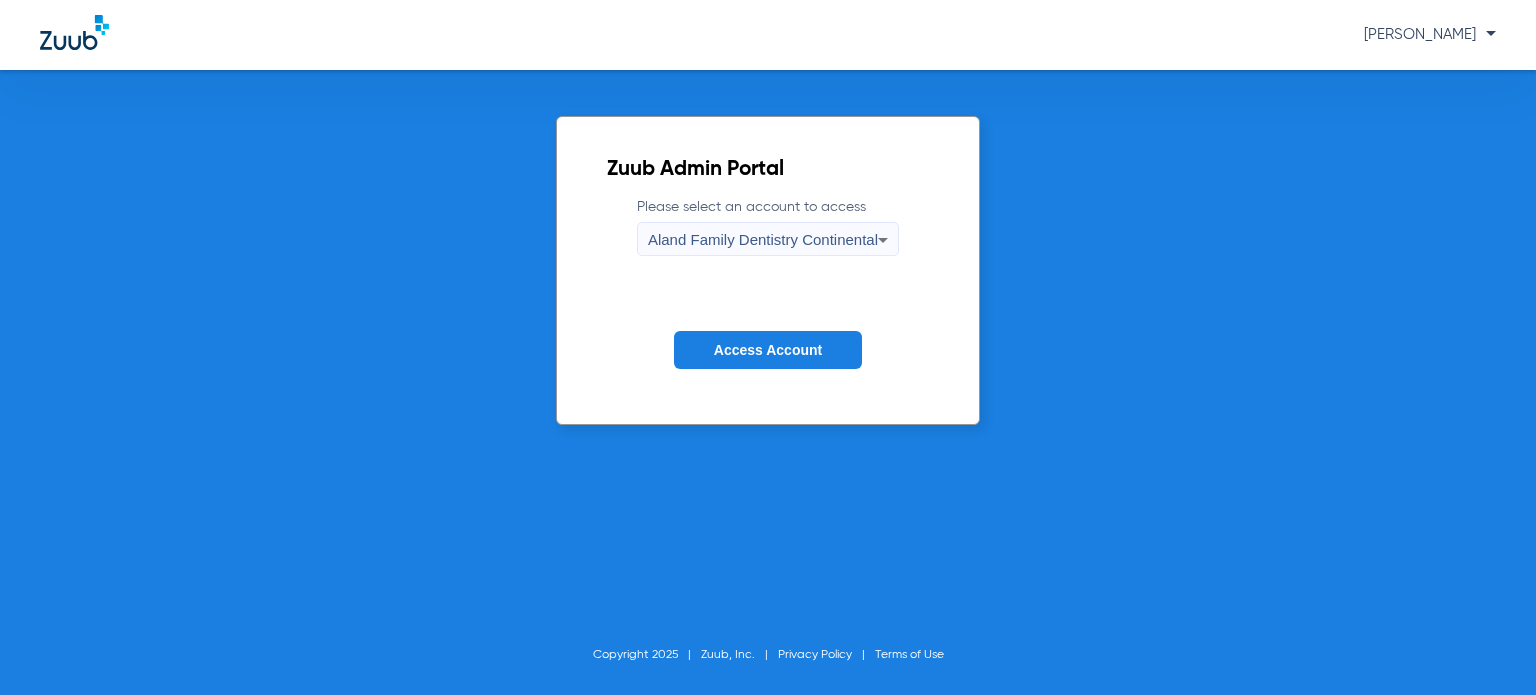 click on "Aland Family Dentistry Continental" at bounding box center (763, 240) 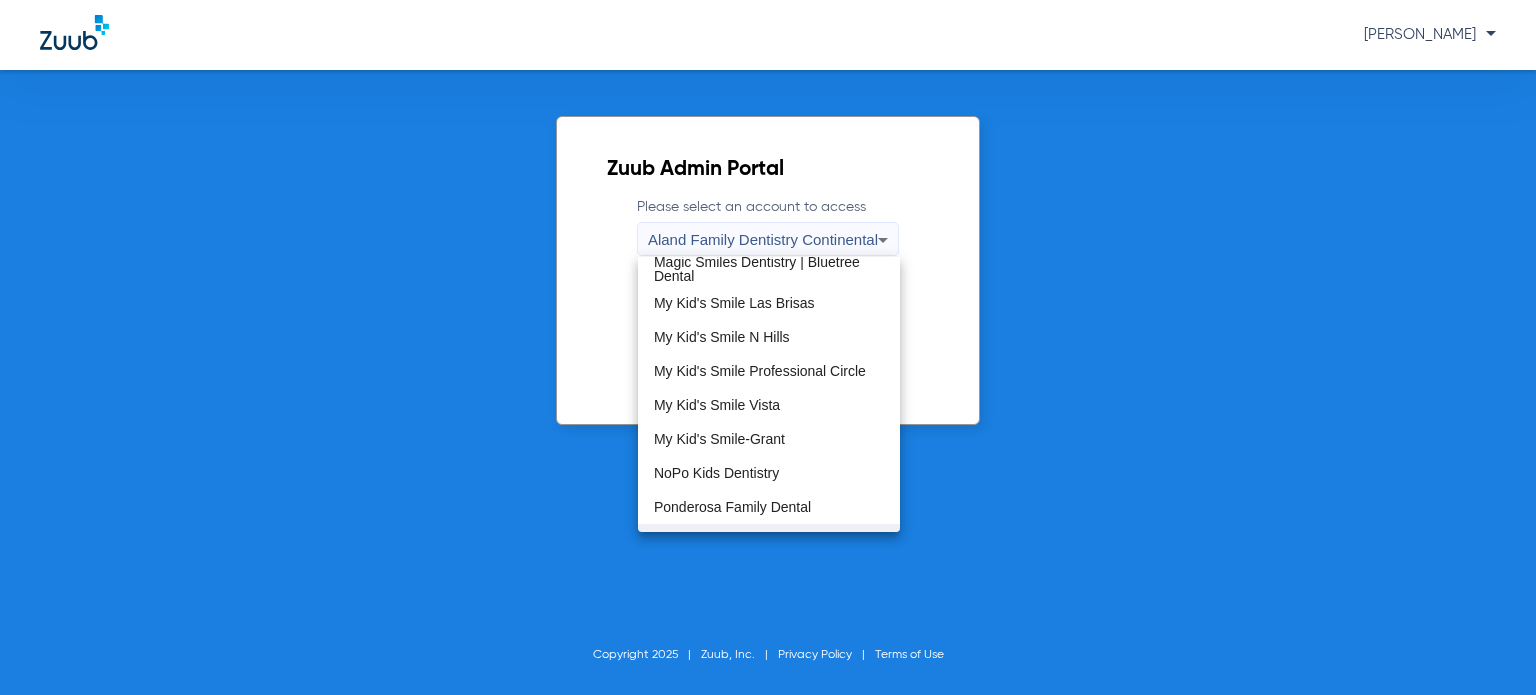 scroll, scrollTop: 500, scrollLeft: 0, axis: vertical 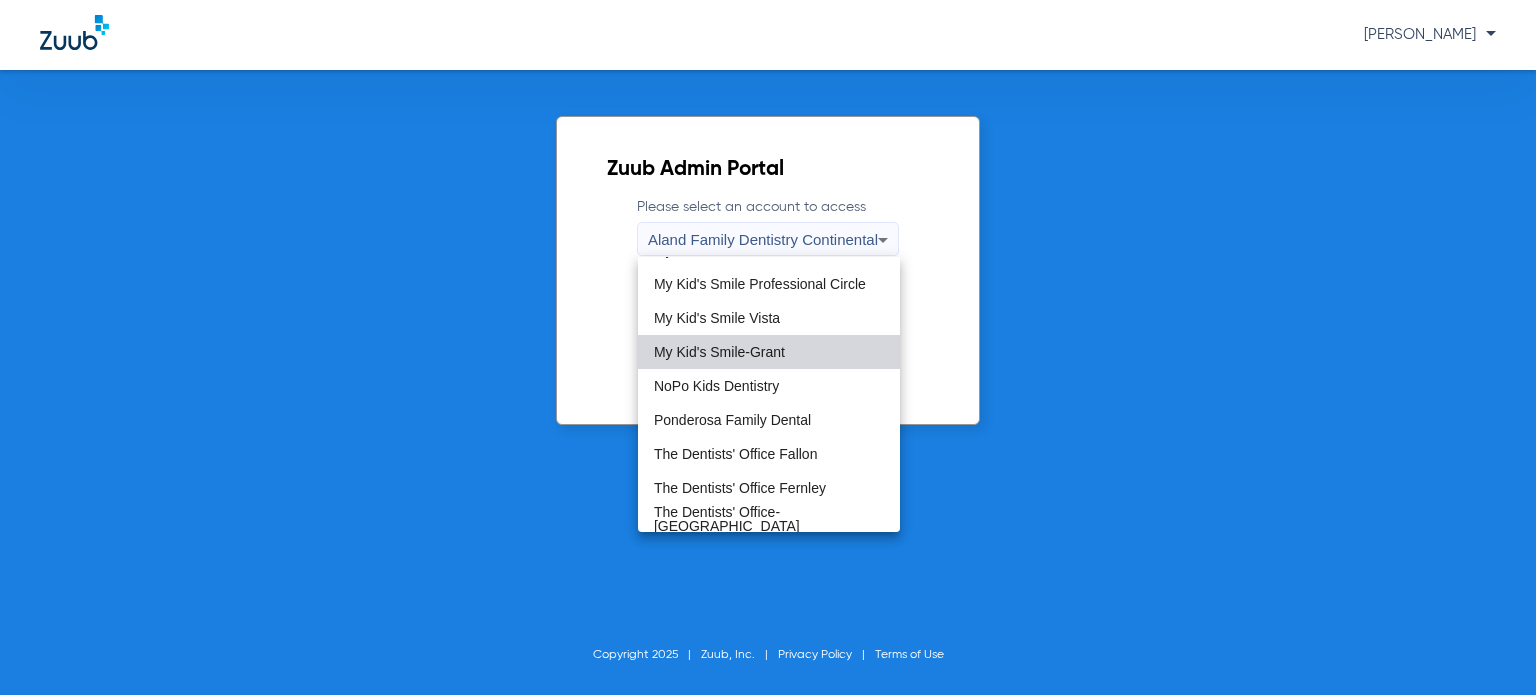 click on "My Kid's Smile-Grant" at bounding box center (769, 352) 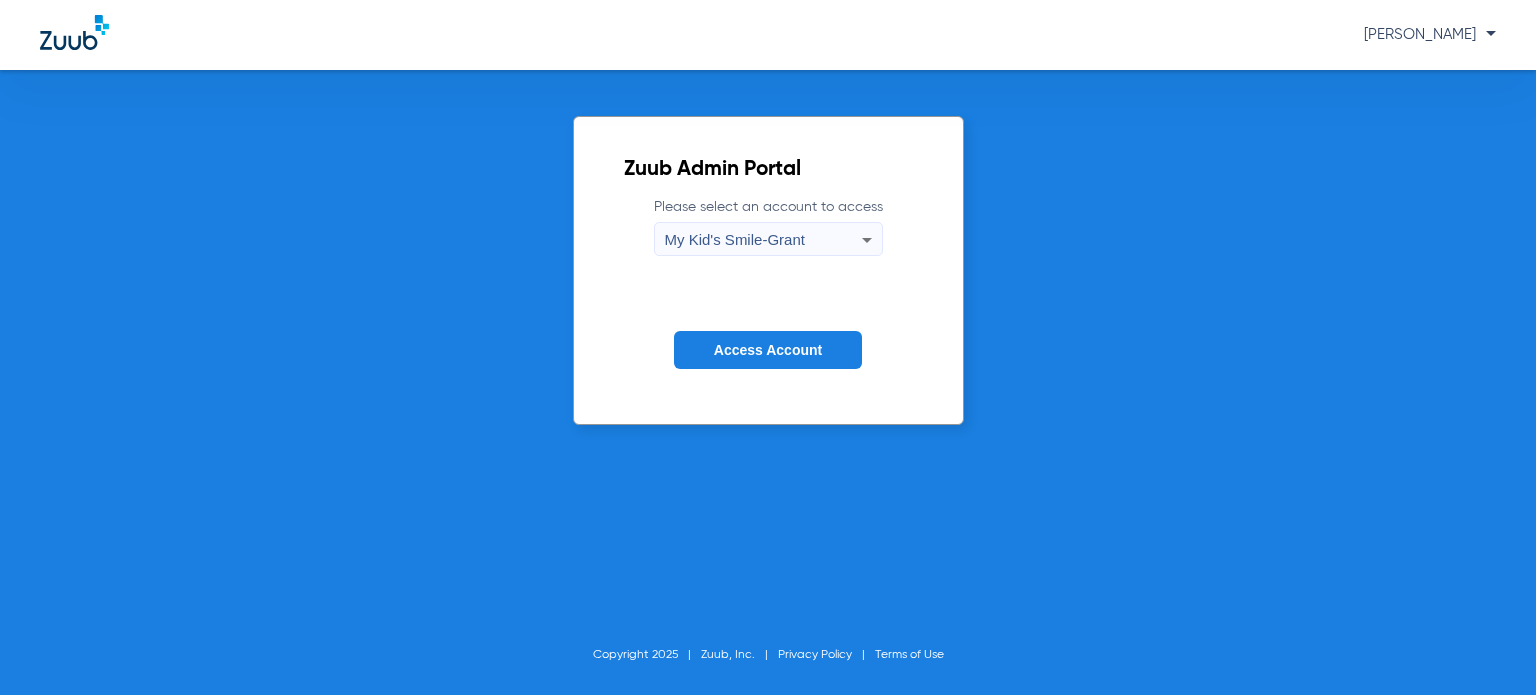 click on "Access Account" 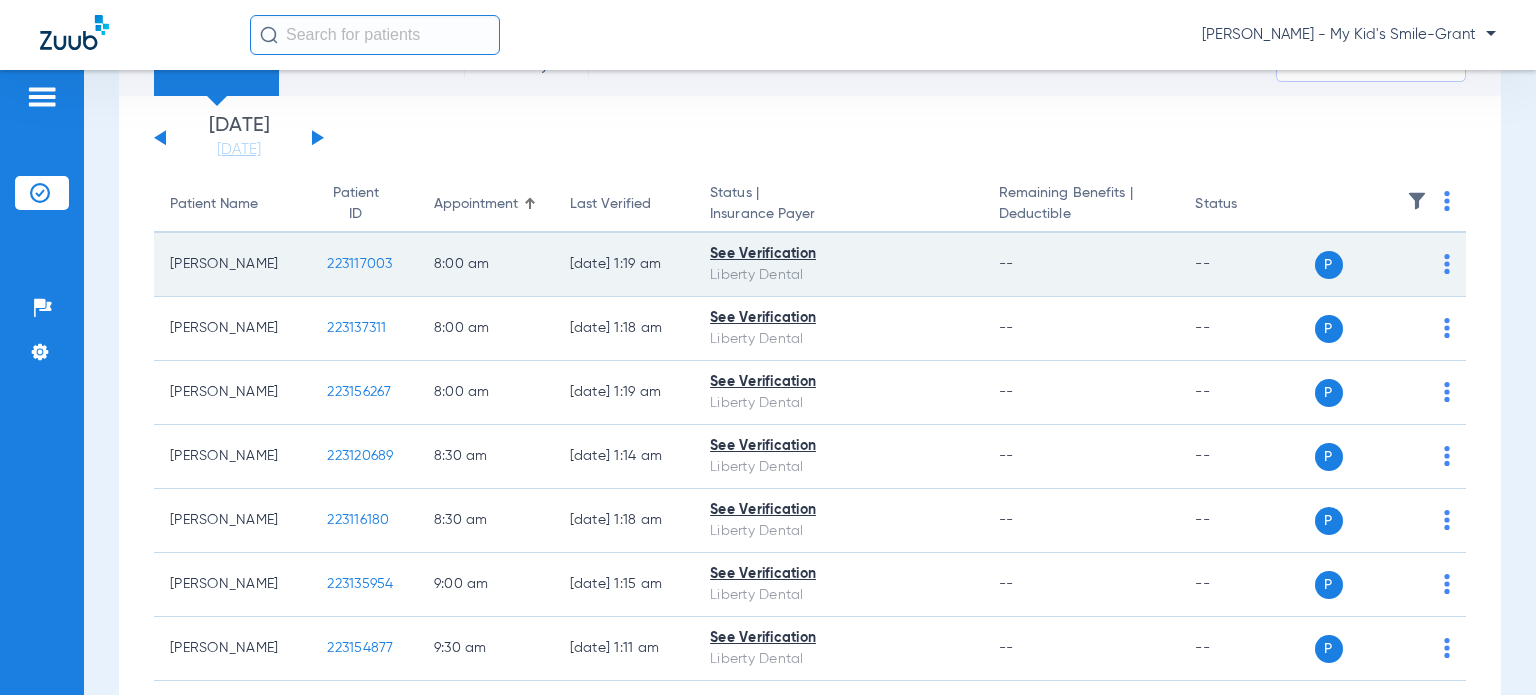 scroll, scrollTop: 100, scrollLeft: 0, axis: vertical 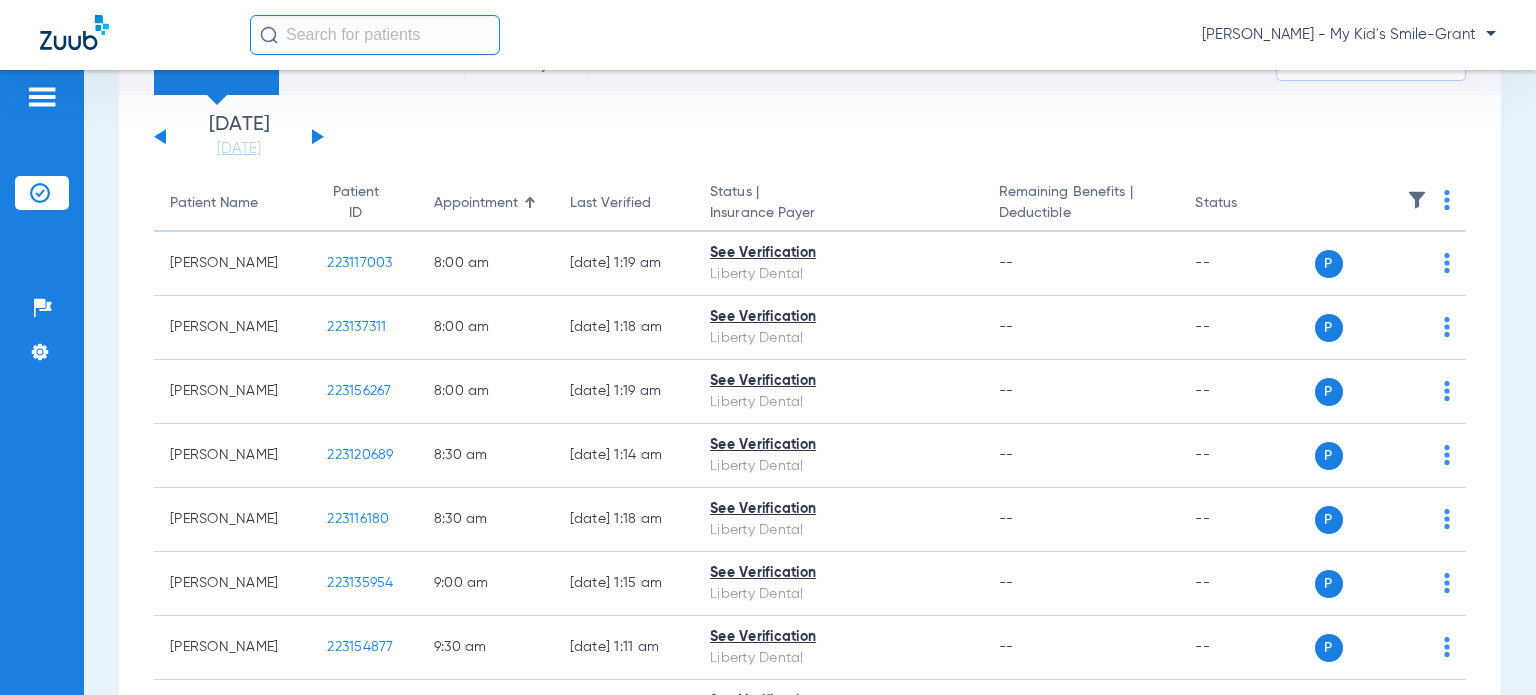 click on "[DATE]   [DATE]   [DATE]   [DATE]   [DATE]   [DATE]   [DATE]   [DATE]   [DATE]   [DATE]   [DATE]   [DATE]   [DATE]   [DATE]   [DATE]   [DATE]   [DATE]   [DATE]   [DATE]   [DATE]   [DATE]   [DATE]   [DATE]   [DATE]   [DATE]   [DATE]   [DATE]   [DATE]   [DATE]   [DATE]   [DATE]   [DATE]   [DATE]   [DATE]   [DATE]   [DATE]   [DATE]   [DATE]   [DATE]   [DATE]   [DATE]   [DATE]   [DATE]   [DATE]   [DATE]" 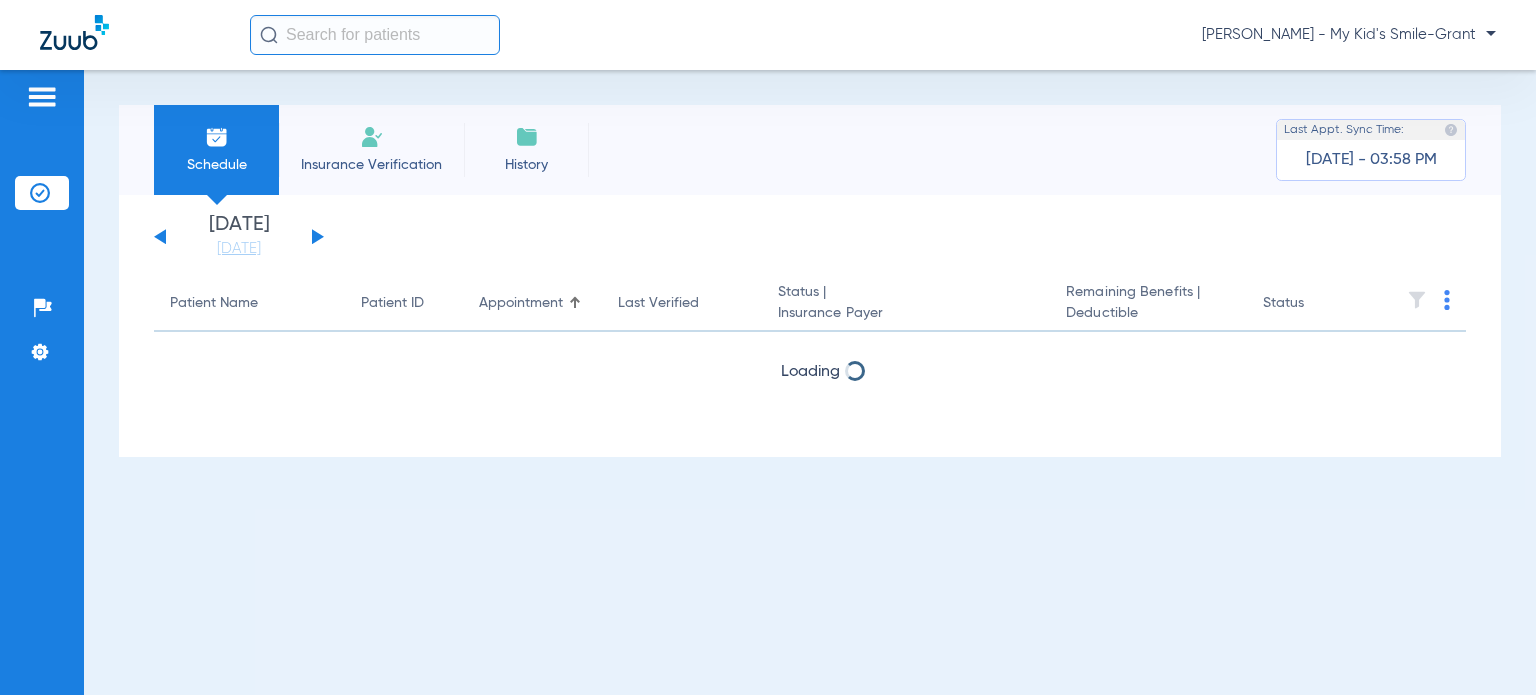 scroll, scrollTop: 0, scrollLeft: 0, axis: both 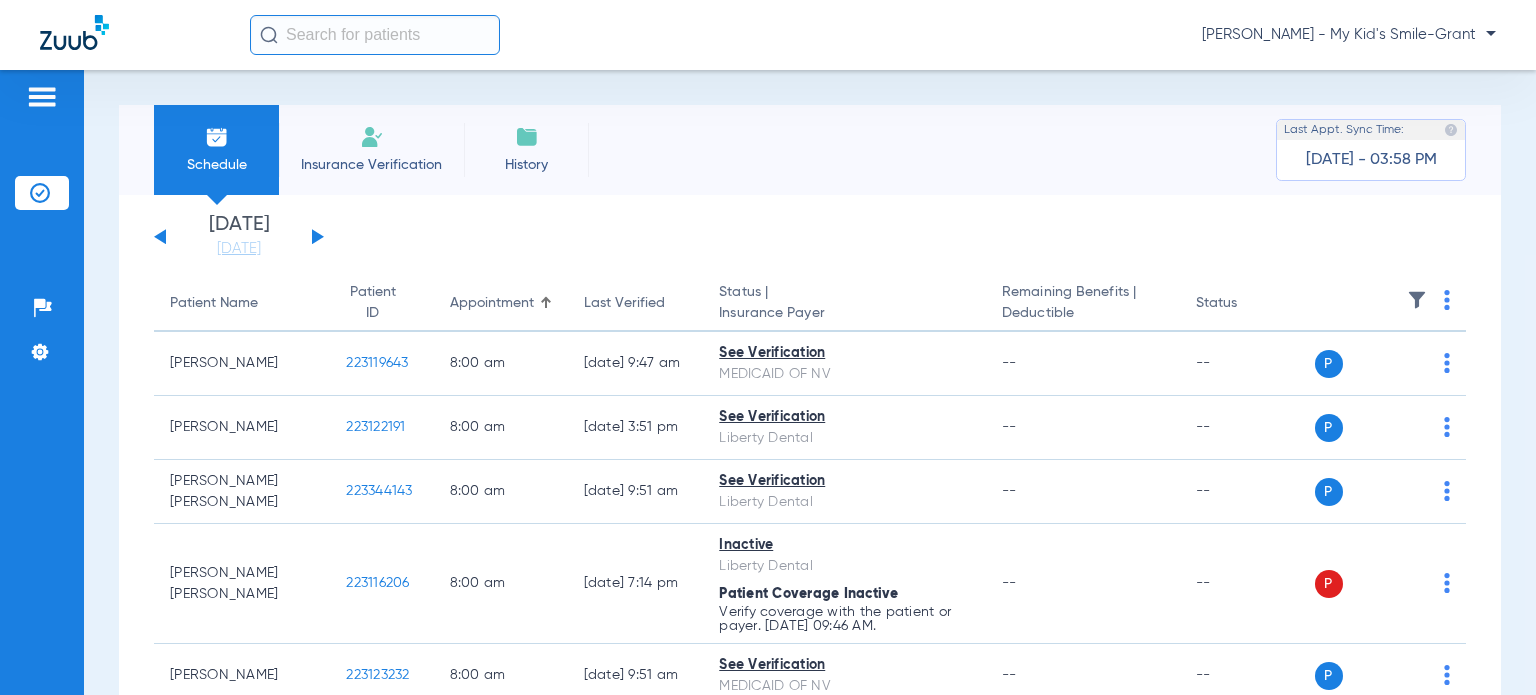 click on "[DATE]   [DATE]   [DATE]   [DATE]   [DATE]   [DATE]   [DATE]   [DATE]   [DATE]   [DATE]   [DATE]   [DATE]   [DATE]   [DATE]   [DATE]   [DATE]   [DATE]   [DATE]   [DATE]   [DATE]   [DATE]   [DATE]   [DATE]   [DATE]   [DATE]   [DATE]   [DATE]   [DATE]   [DATE]   [DATE]   [DATE]   [DATE]   [DATE]   [DATE]   [DATE]   [DATE]   [DATE]   [DATE]   [DATE]   [DATE]   [DATE]   [DATE]   [DATE]   [DATE]   [DATE]" 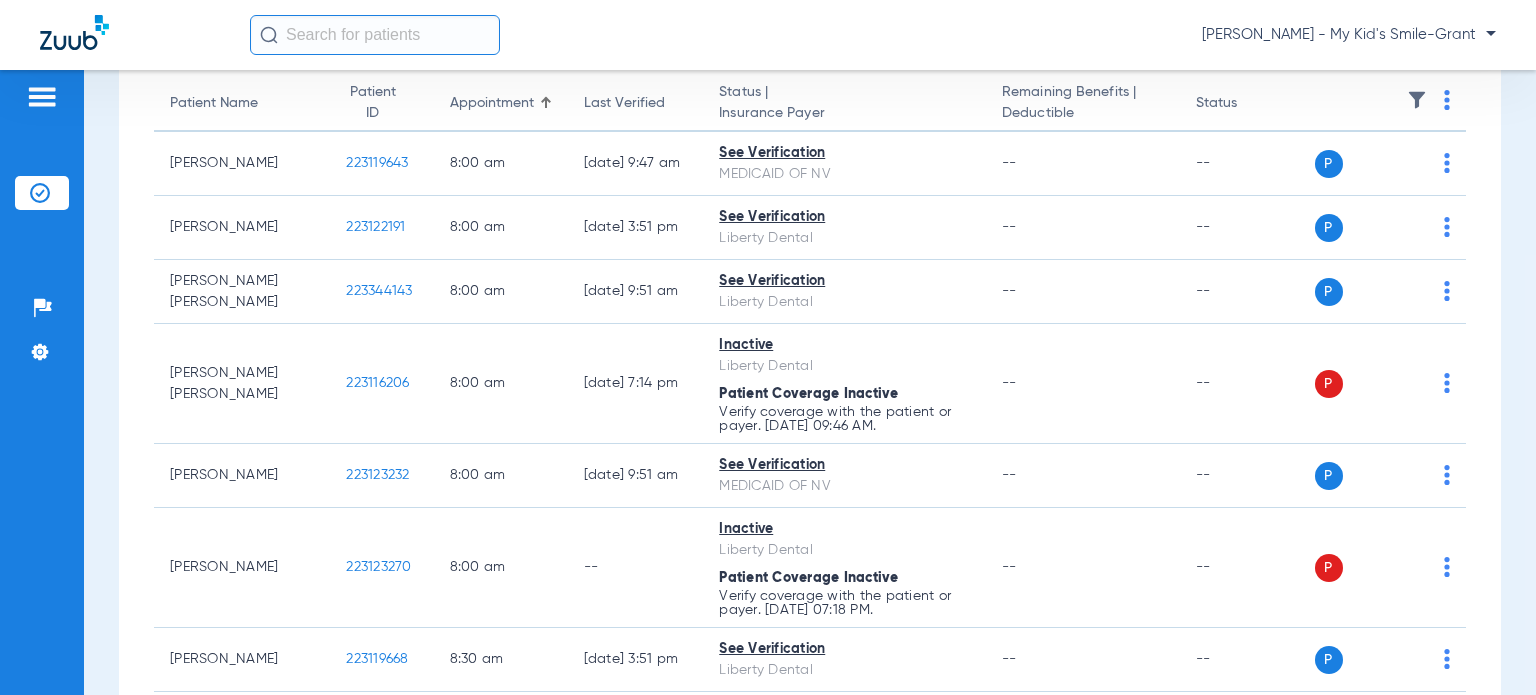 scroll, scrollTop: 300, scrollLeft: 0, axis: vertical 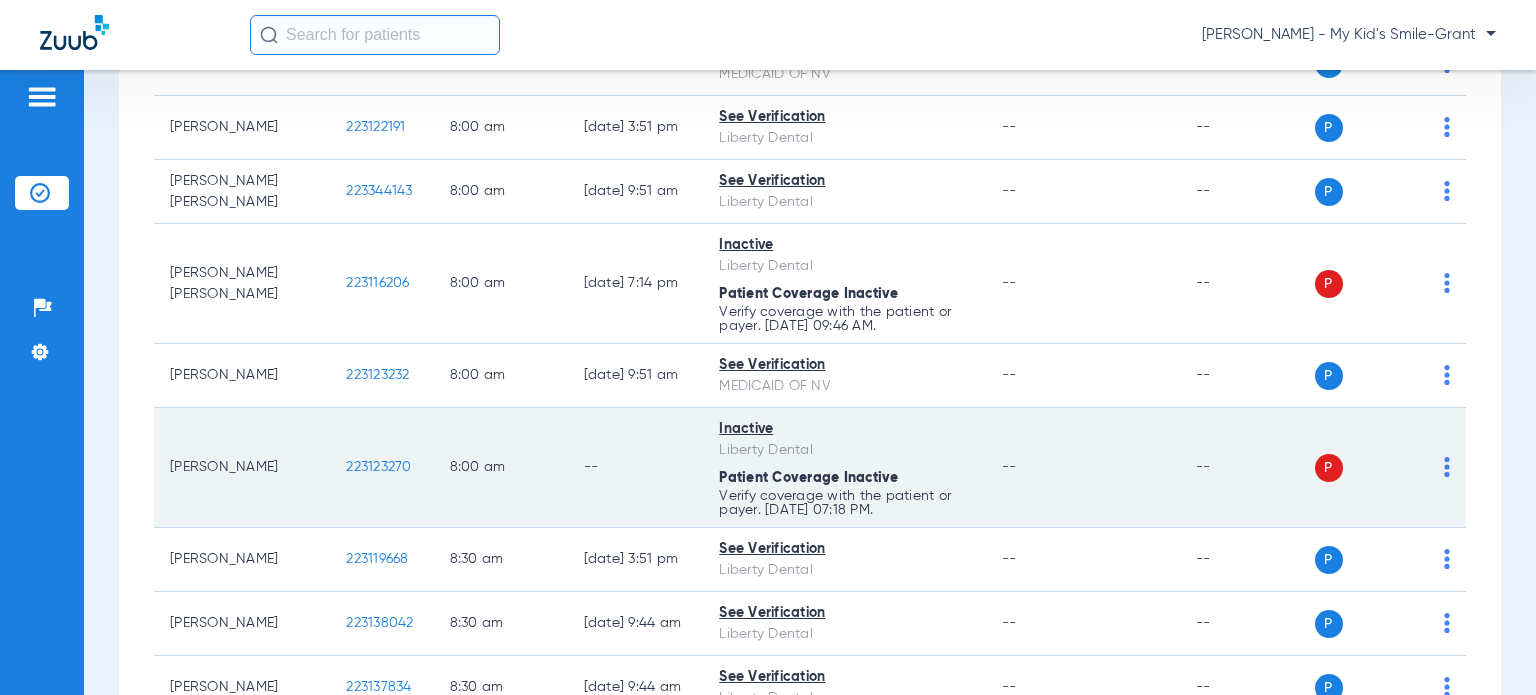 click 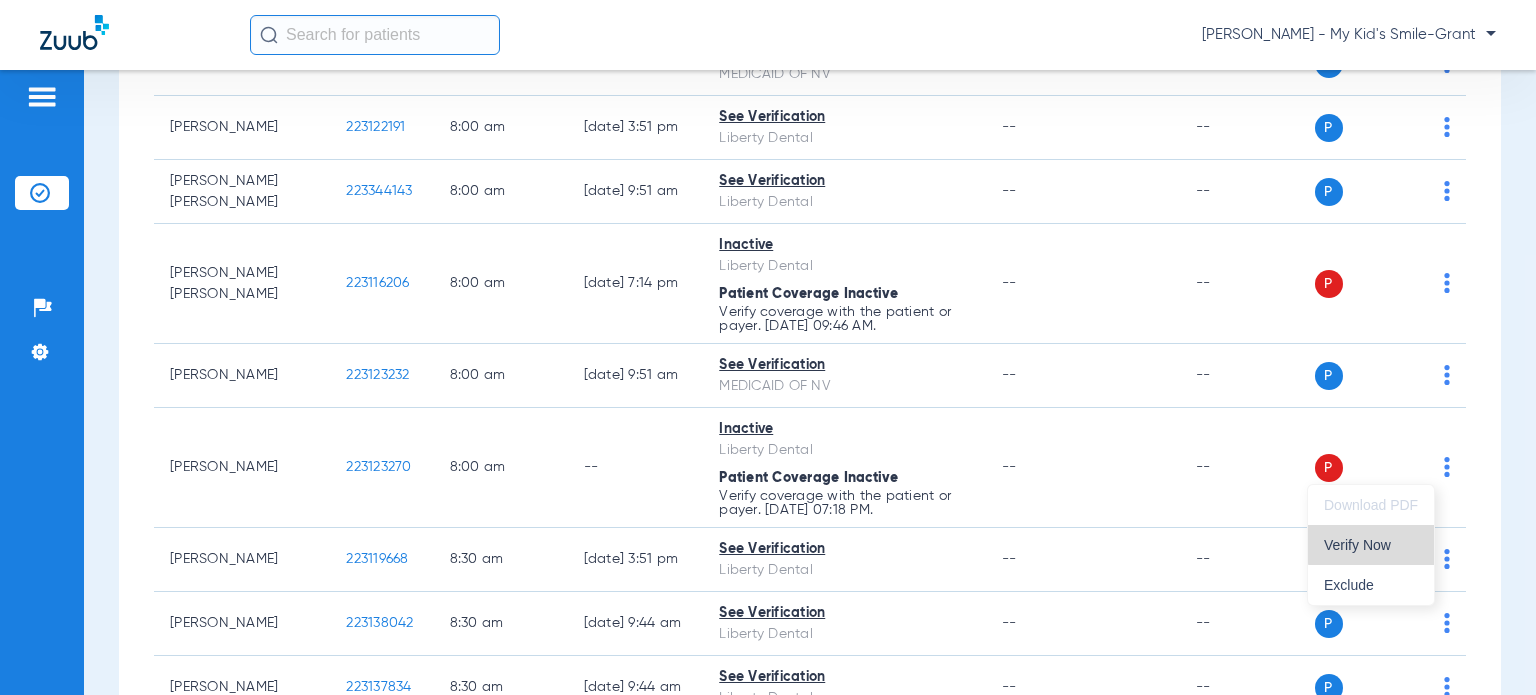 click on "Verify Now" at bounding box center (1371, 545) 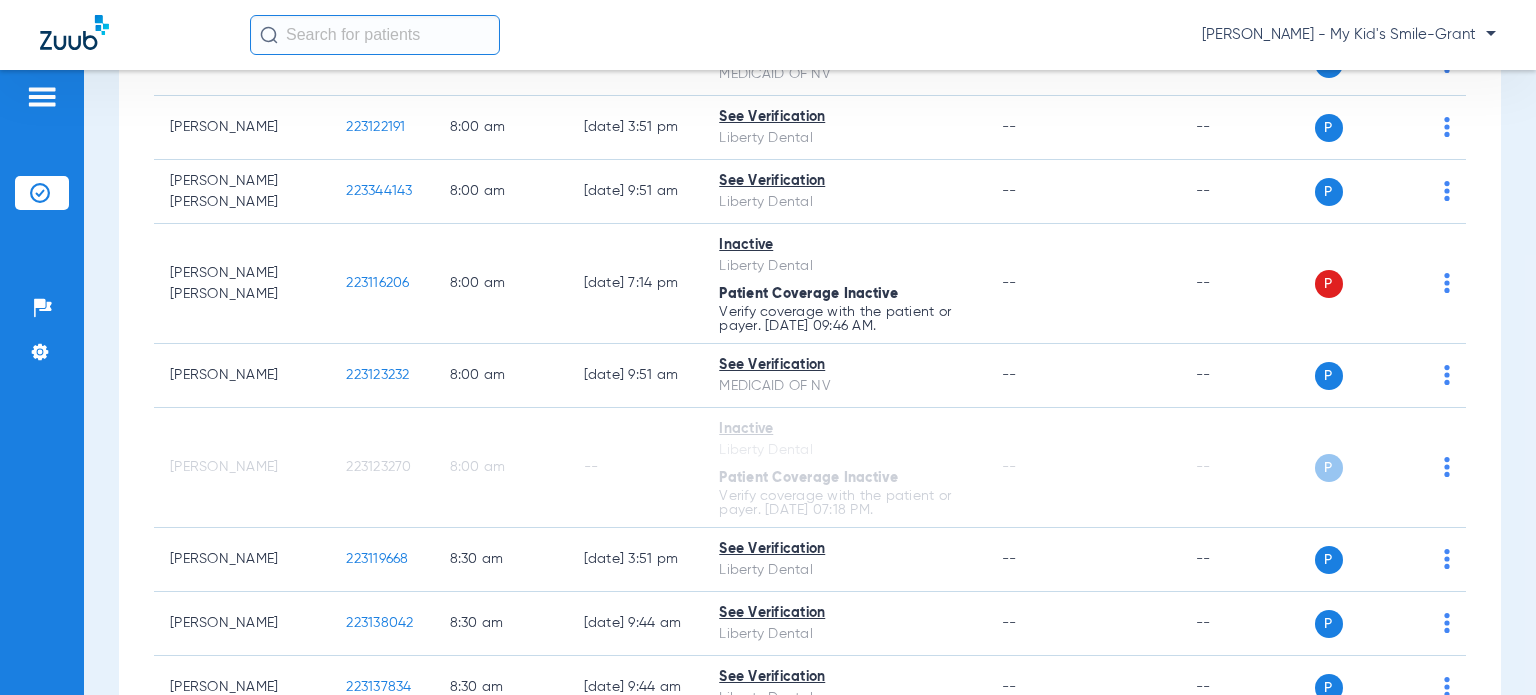 click on "Schedule Insurance Verification History  Last Appt. Sync Time:   [DATE] - 03:58 PM   [DATE]   [DATE]   [DATE]   [DATE]   [DATE]   [DATE]   [DATE]   [DATE]   [DATE]   [DATE]   [DATE]   [DATE]   [DATE]   [DATE]   [DATE]   [DATE]   [DATE]   [DATE]   [DATE]   [DATE]   [DATE]   [DATE]   [DATE]   [DATE]   [DATE]   [DATE]   [DATE]   [DATE]   [DATE]   [DATE]   [DATE]   [DATE]   [DATE]   [DATE]   [DATE]   [DATE]   [DATE]   [DATE]   [DATE]   [DATE]   [DATE]  Su 1" at bounding box center [810, 382] 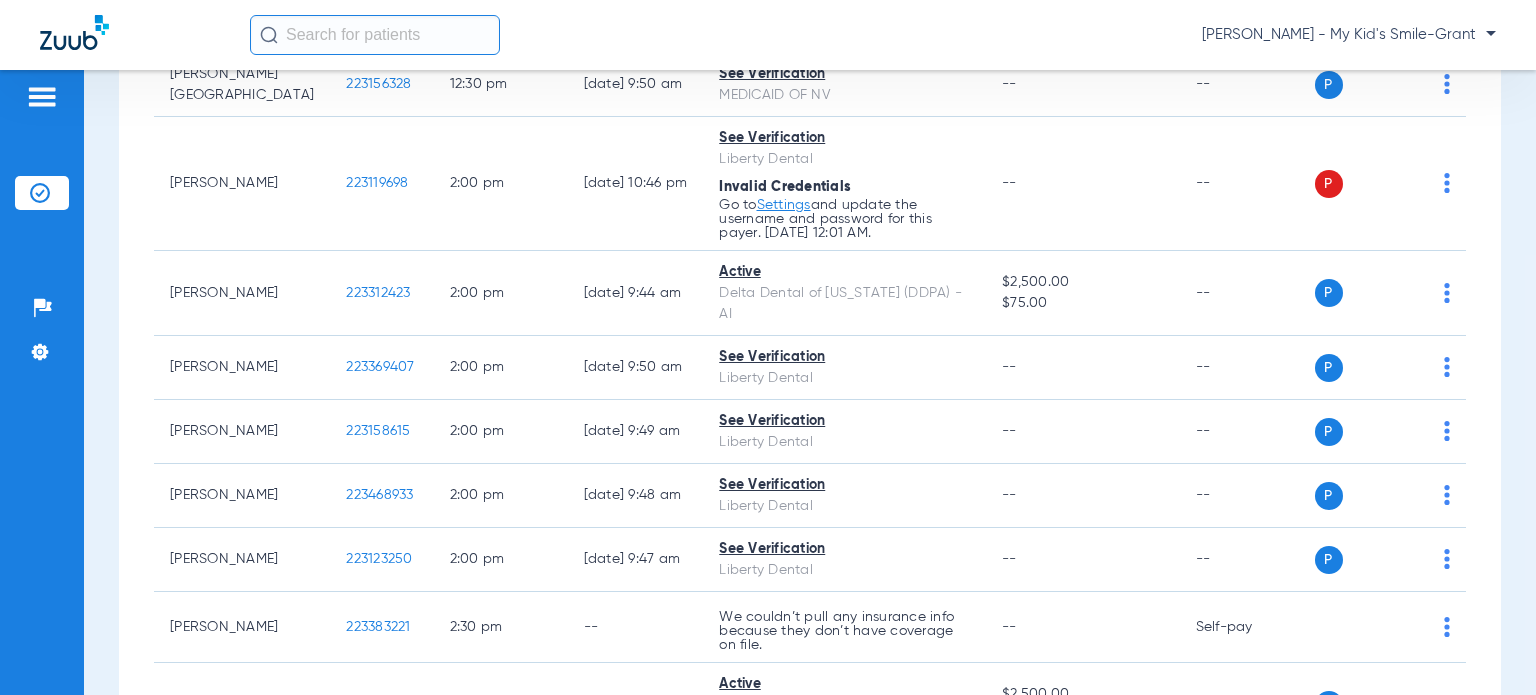 scroll, scrollTop: 3300, scrollLeft: 0, axis: vertical 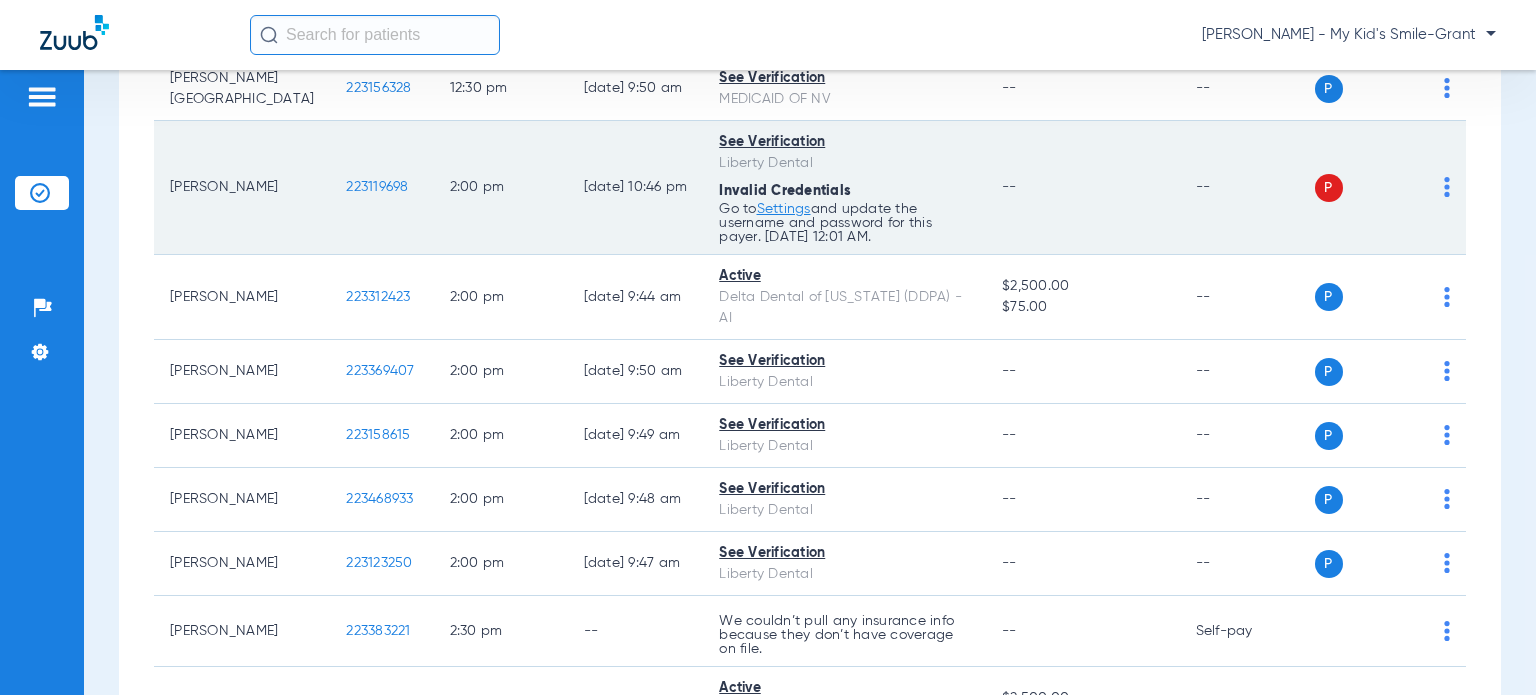 click 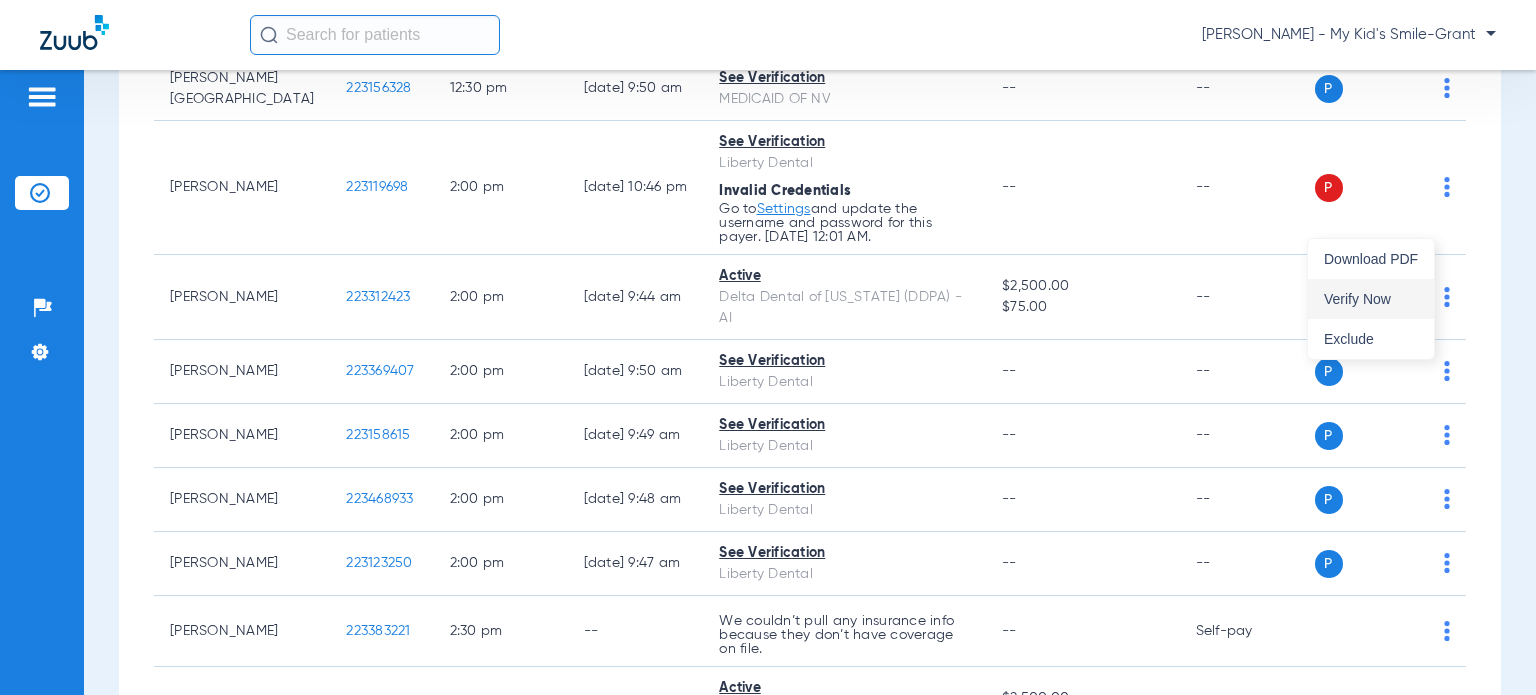 click on "Verify Now" at bounding box center (1371, 299) 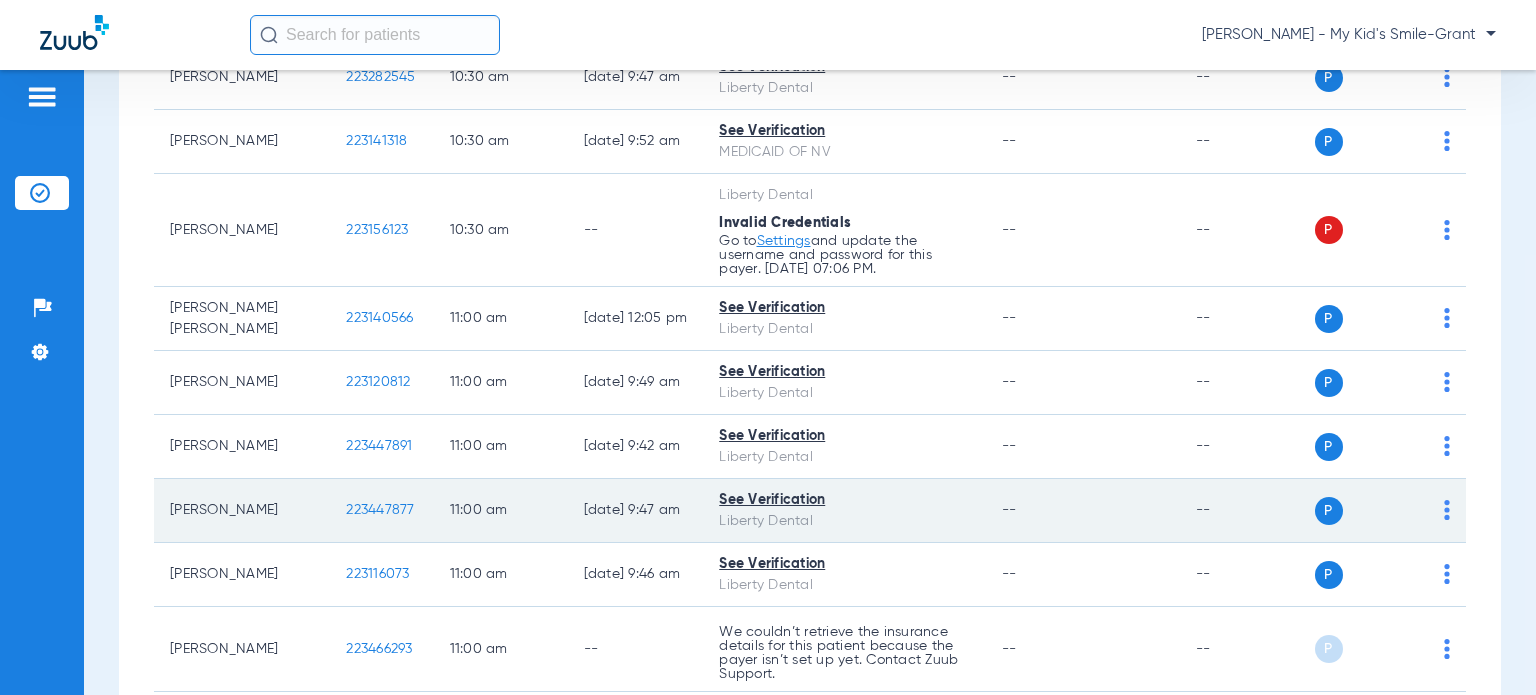 scroll, scrollTop: 2000, scrollLeft: 0, axis: vertical 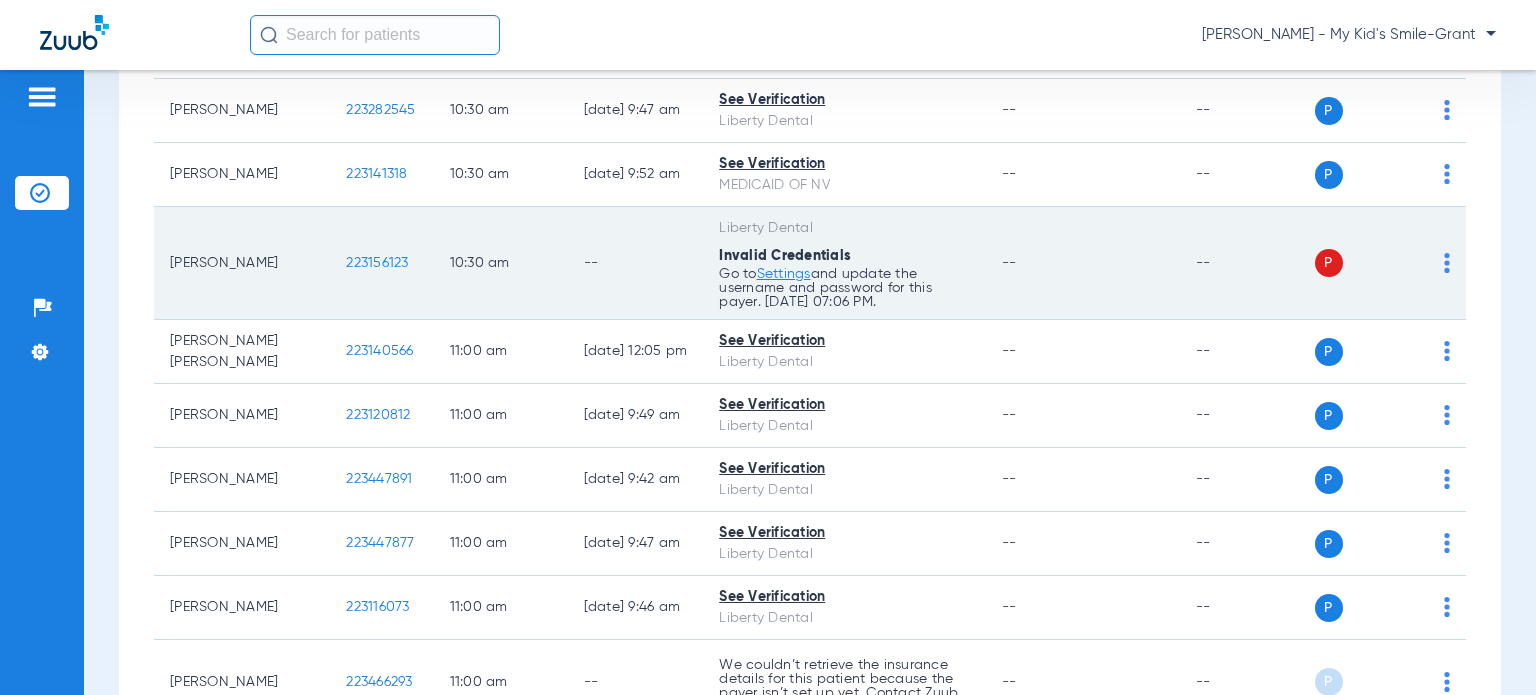 click on "P S" 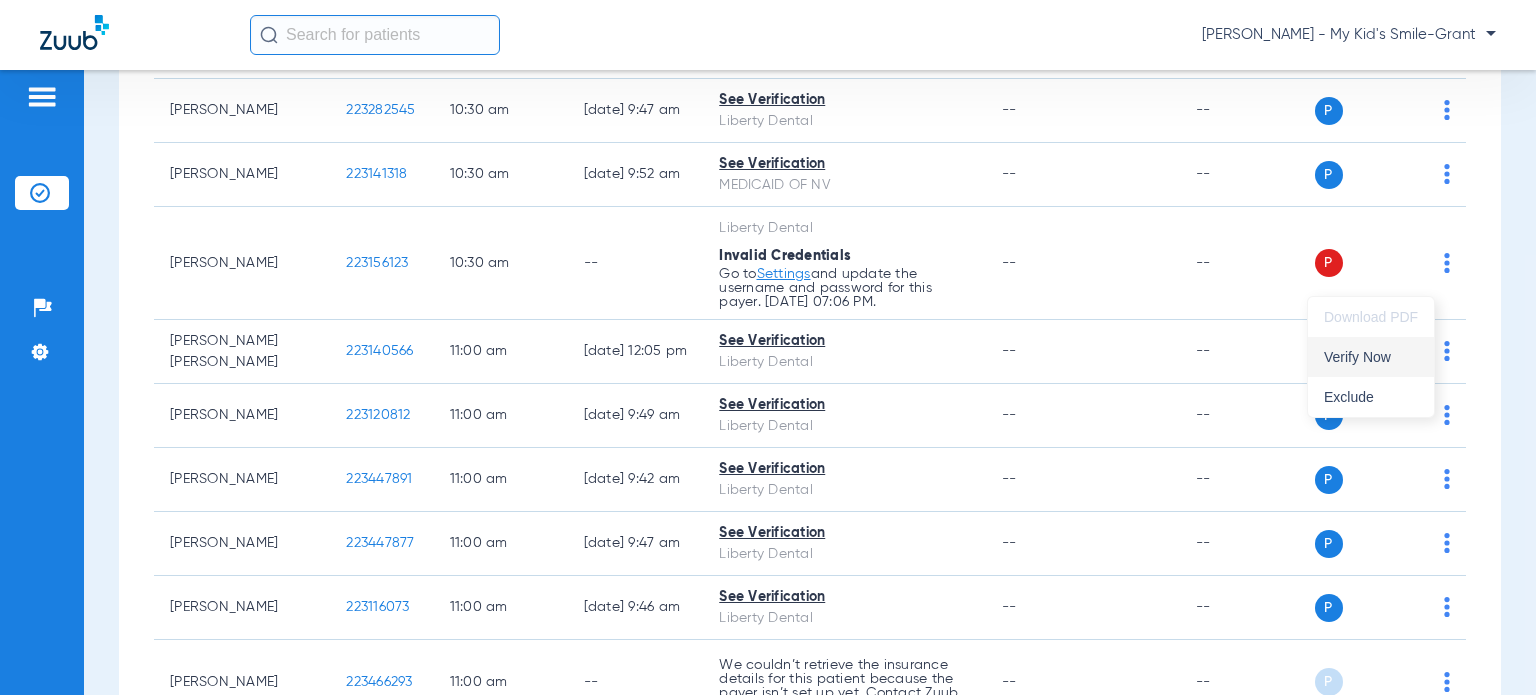 click on "Verify Now" at bounding box center (1371, 357) 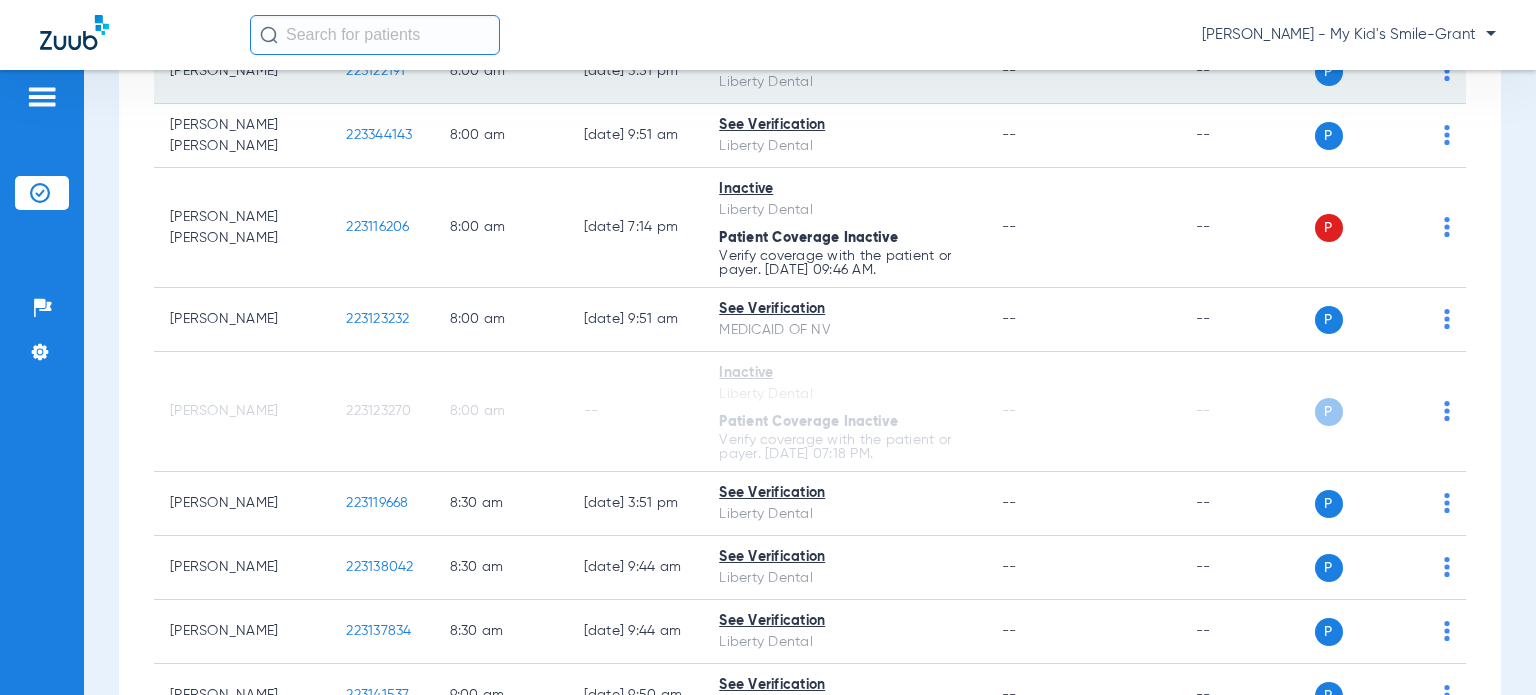 scroll, scrollTop: 200, scrollLeft: 0, axis: vertical 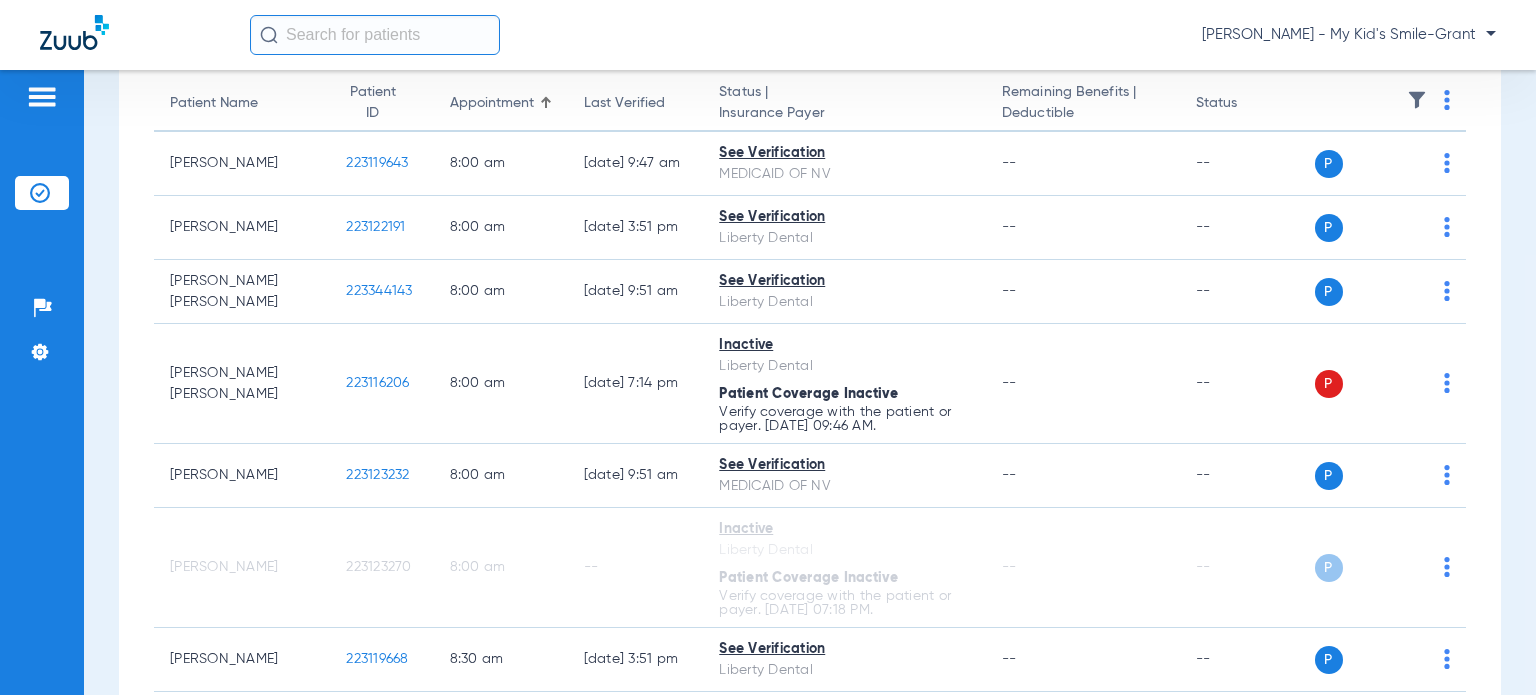click on "Schedule Insurance Verification History  Last Appt. Sync Time:   [DATE] - 04:03 PM   [DATE]   [DATE]   [DATE]   [DATE]   [DATE]   [DATE]   [DATE]   [DATE]   [DATE]   [DATE]   [DATE]   [DATE]   [DATE]   [DATE]   [DATE]   [DATE]   [DATE]   [DATE]   [DATE]   [DATE]   [DATE]   [DATE]   [DATE]   [DATE]   [DATE]   [DATE]   [DATE]   [DATE]   [DATE]   [DATE]   [DATE]   [DATE]   [DATE]   [DATE]   [DATE]   [DATE]   [DATE]   [DATE]   [DATE]   [DATE]   [DATE]  Su 1" at bounding box center [810, 382] 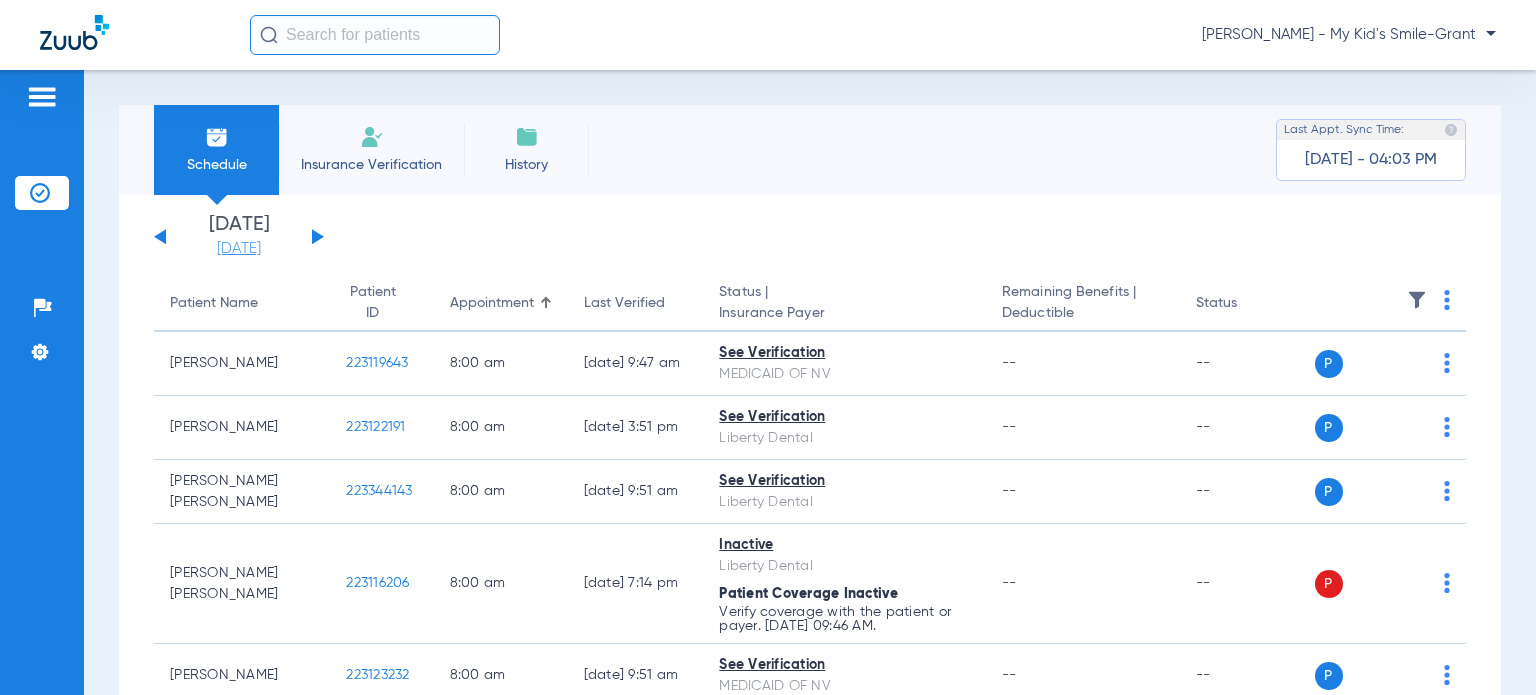 click on "[DATE]" 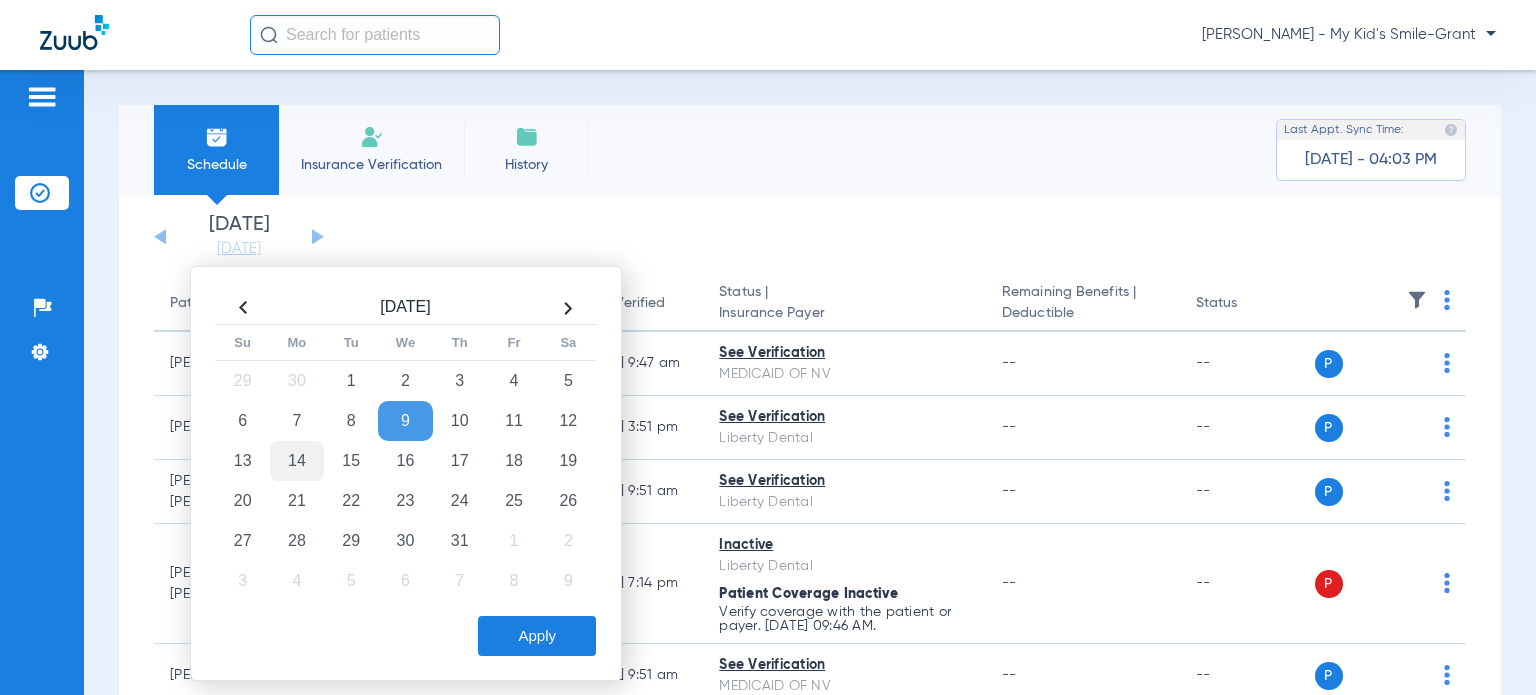 click on "14" 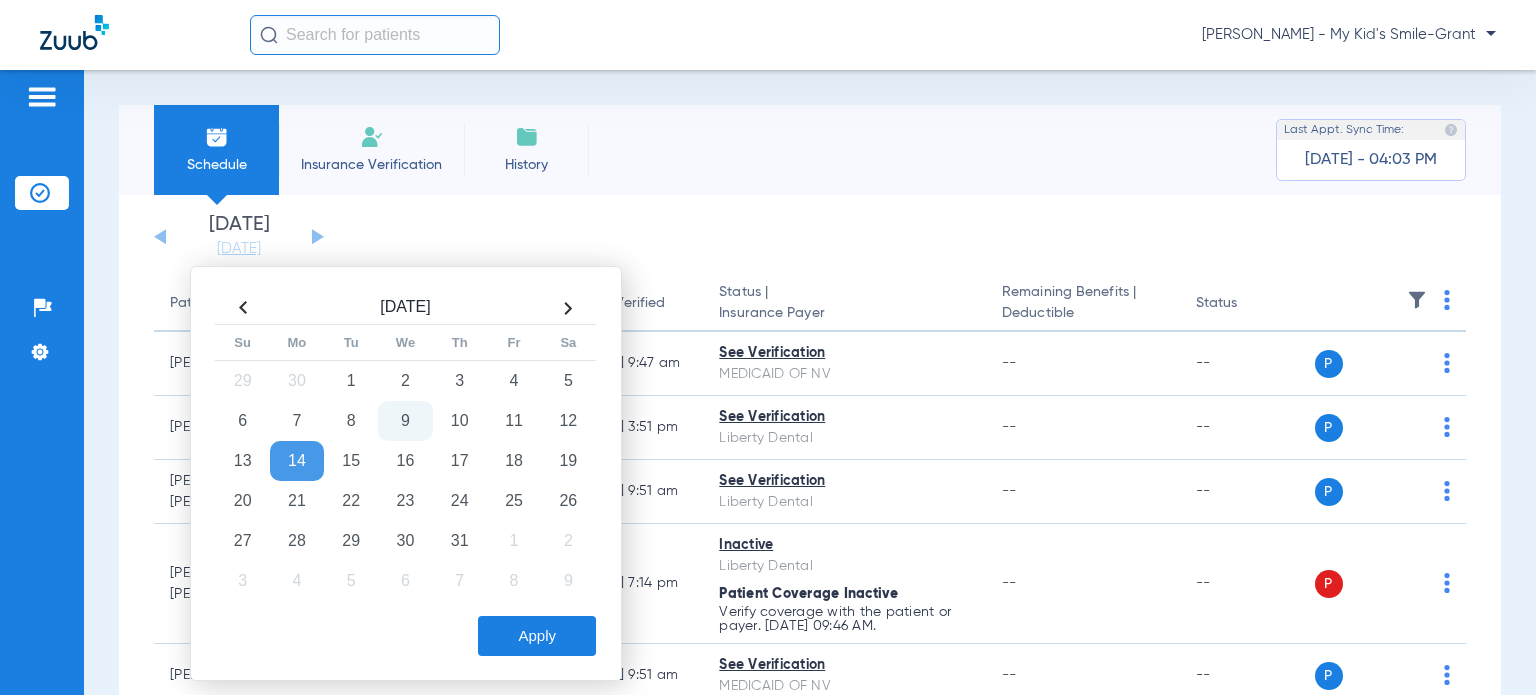 click on "Apply" 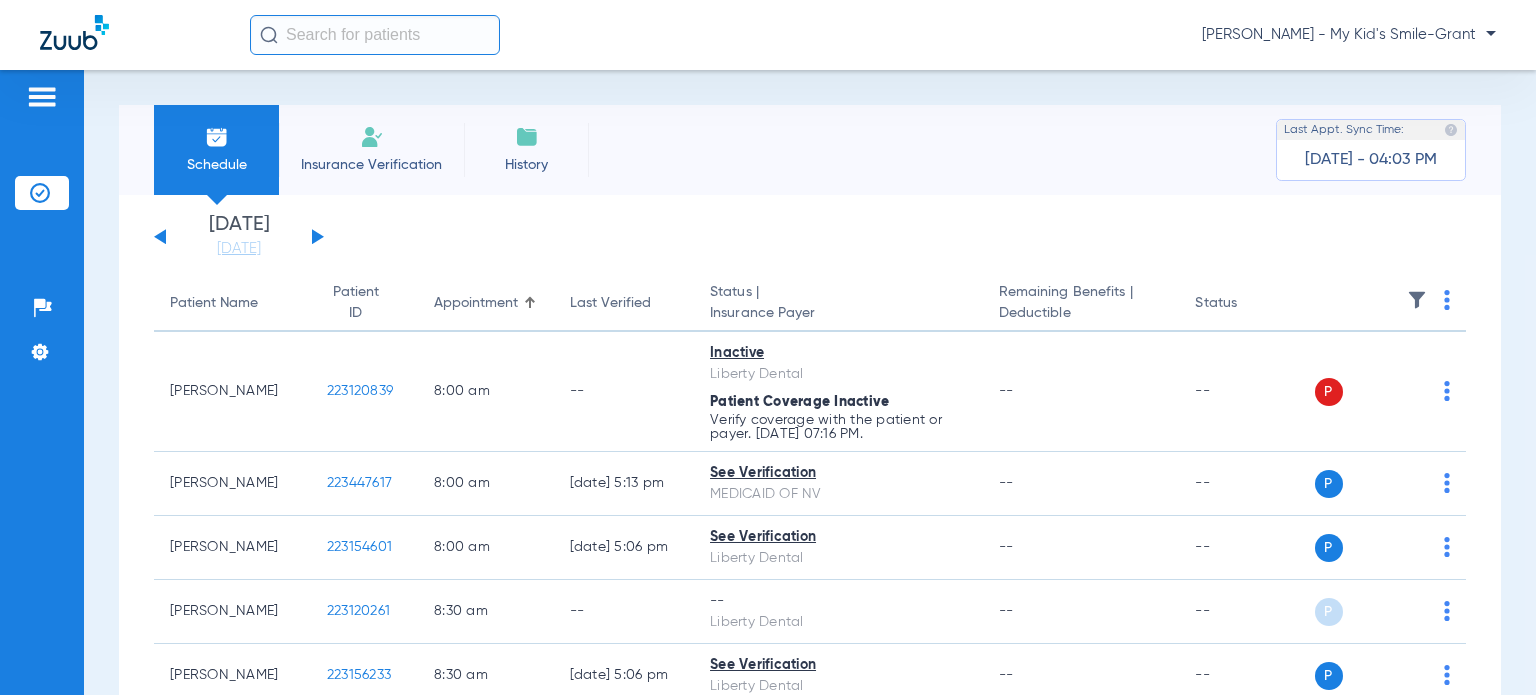 click on "Schedule Insurance Verification History  Last Appt. Sync Time:   [DATE] - 04:03 PM   [DATE]   [DATE]   [DATE]   [DATE]   [DATE]   [DATE]   [DATE]   [DATE]   [DATE]   [DATE]   [DATE]   [DATE]   [DATE]   [DATE]   [DATE]   [DATE]   [DATE]   [DATE]   [DATE]   [DATE]   [DATE]   [DATE]   [DATE]   [DATE]   [DATE]   [DATE]   [DATE]   [DATE]   [DATE]   [DATE]   [DATE]   [DATE]   [DATE]   [DATE]   [DATE]   [DATE]   [DATE]   [DATE]   [DATE]   [DATE]   [DATE]  Su 1" at bounding box center [810, 382] 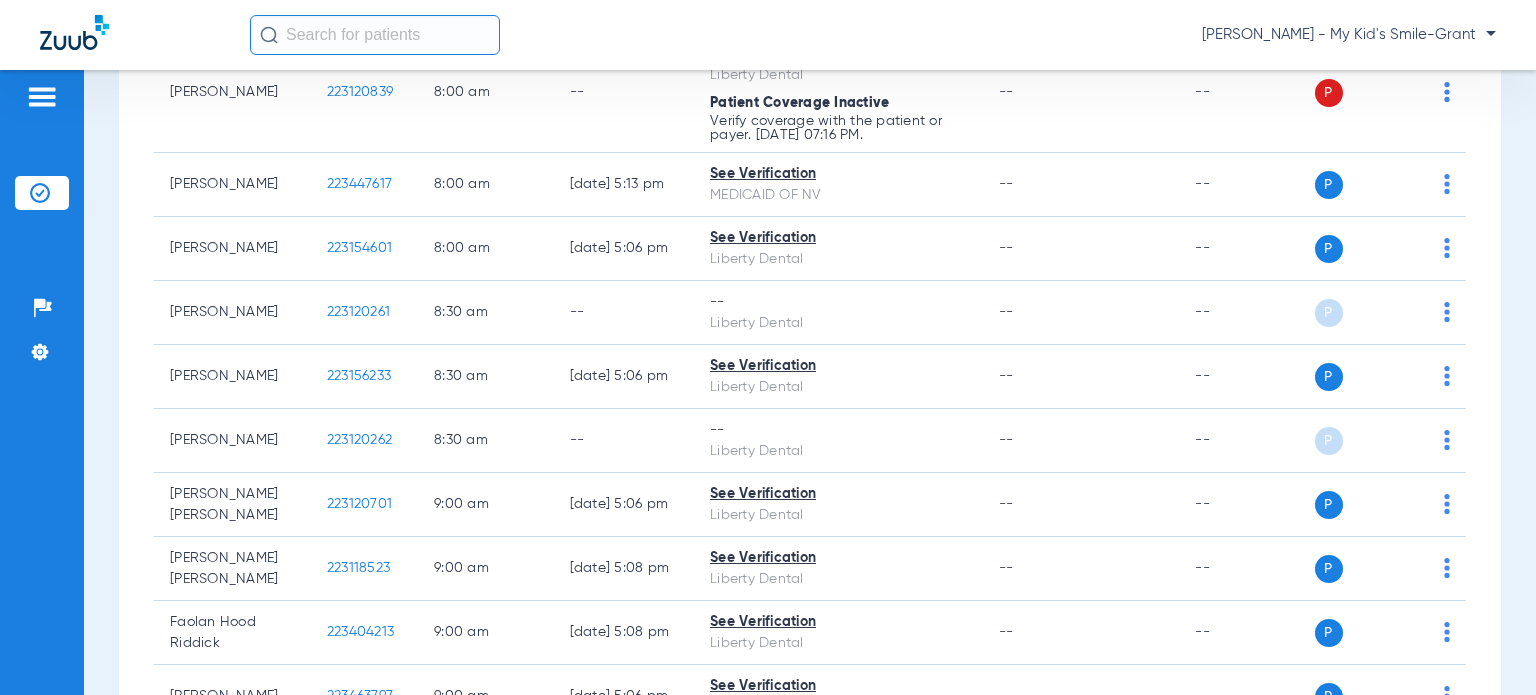 scroll, scrollTop: 300, scrollLeft: 0, axis: vertical 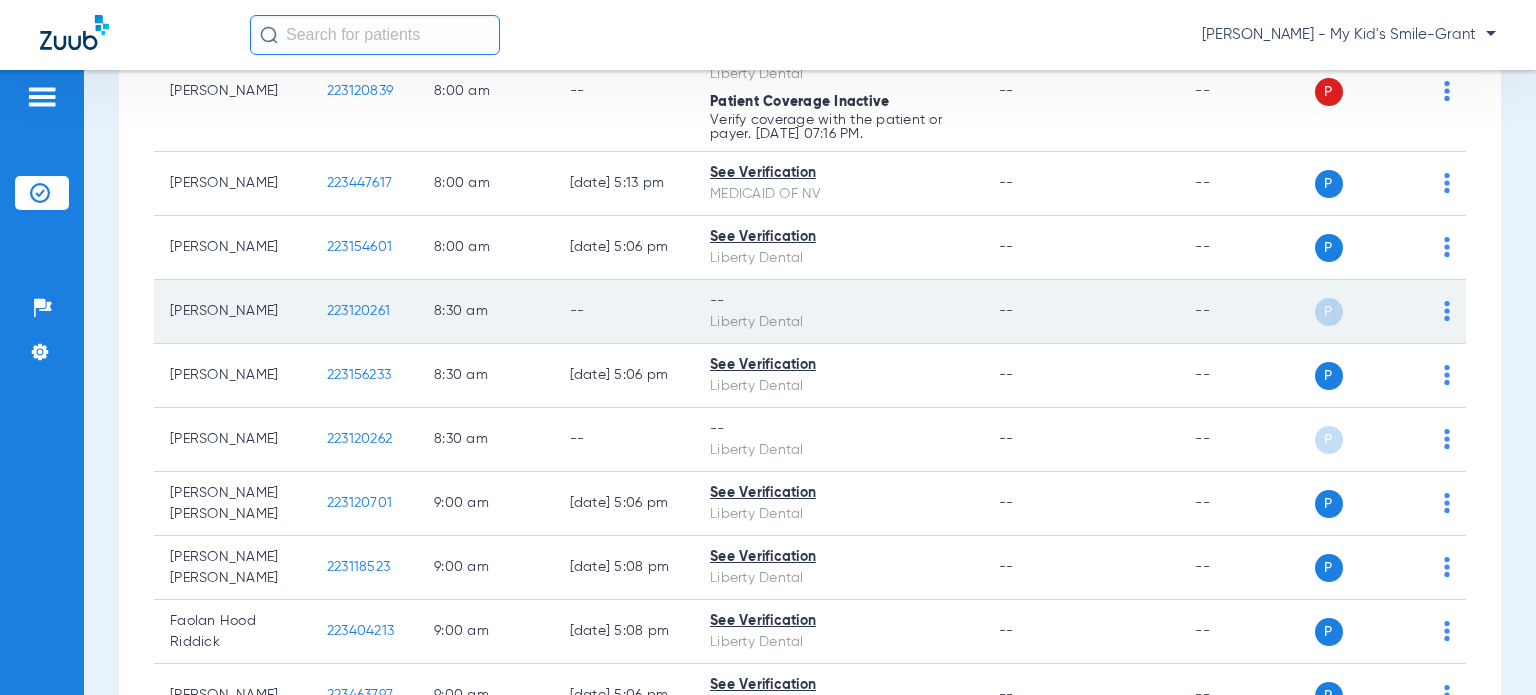 click on "P S" 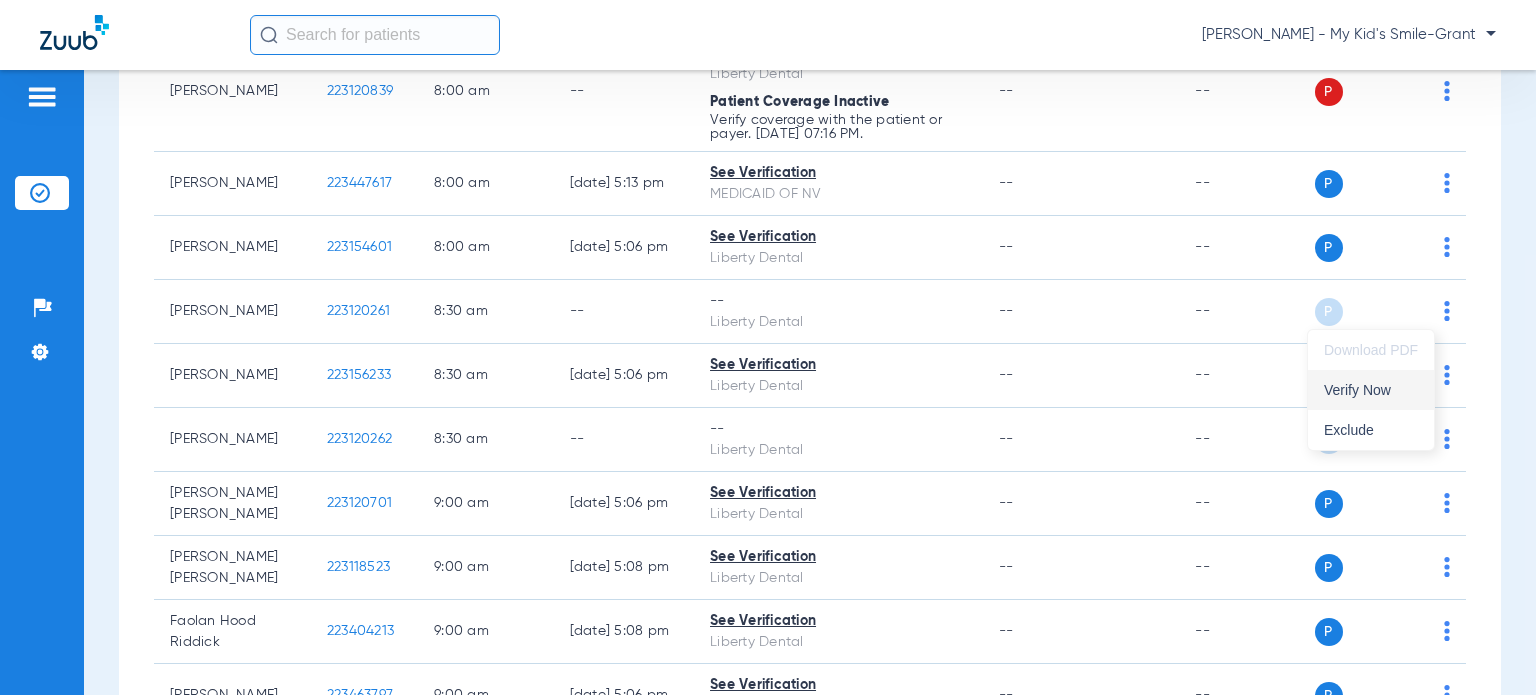 click on "Verify Now" at bounding box center (1371, 390) 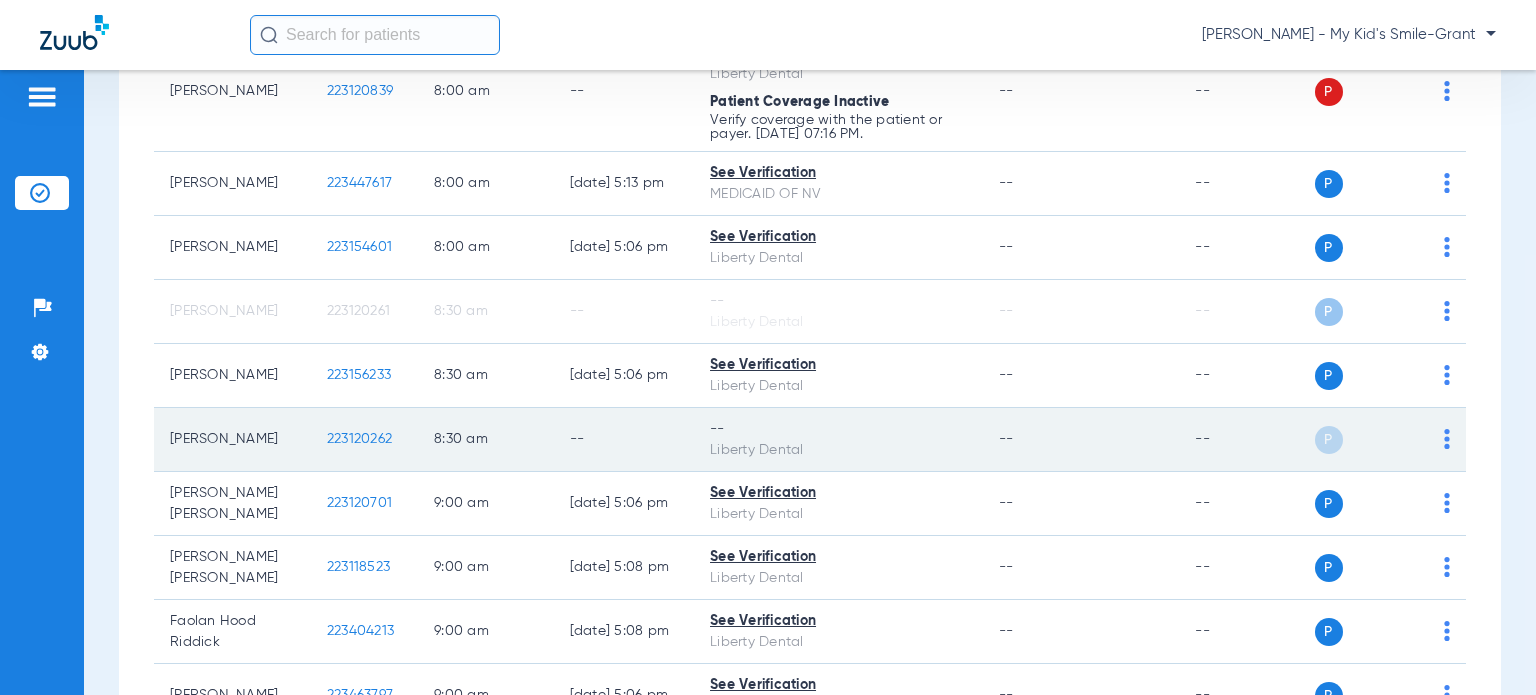 drag, startPoint x: 1434, startPoint y: 421, endPoint x: 1432, endPoint y: 434, distance: 13.152946 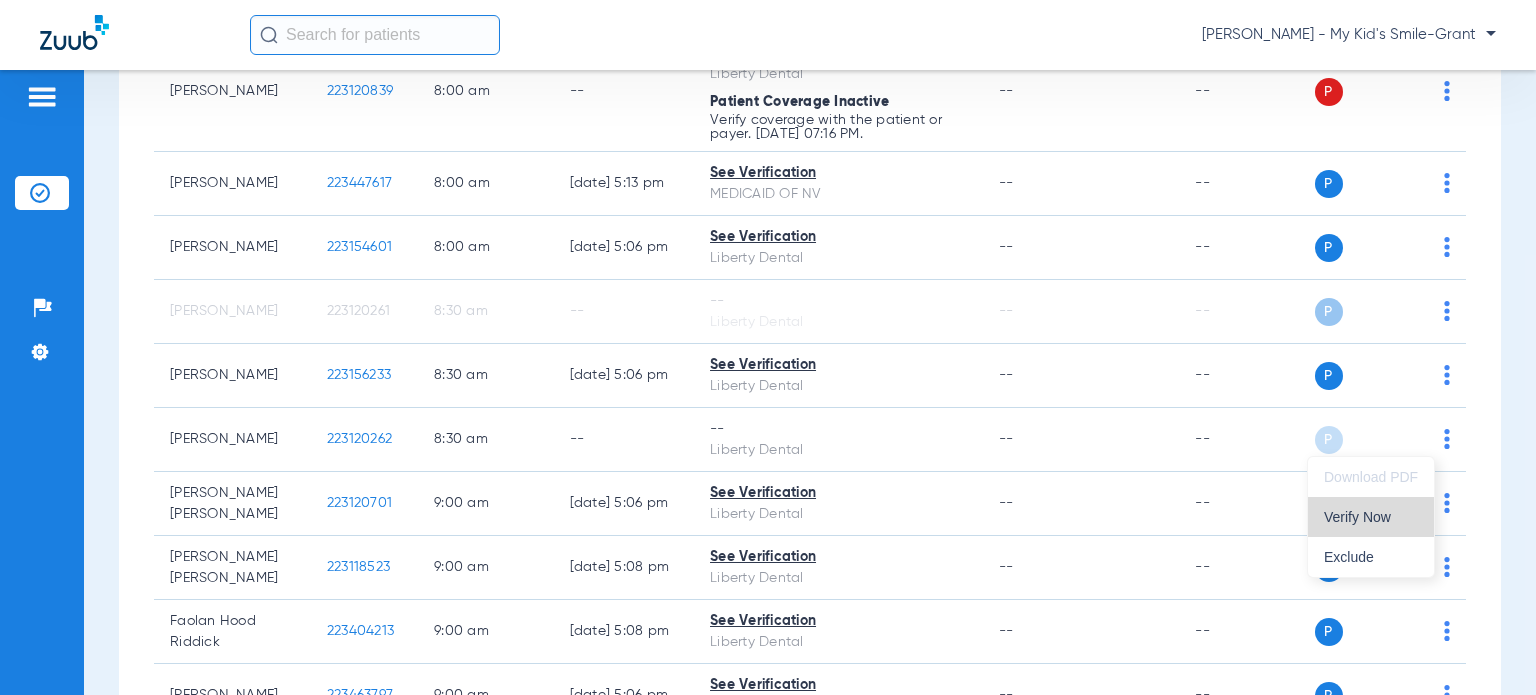 click on "Verify Now" at bounding box center [1371, 517] 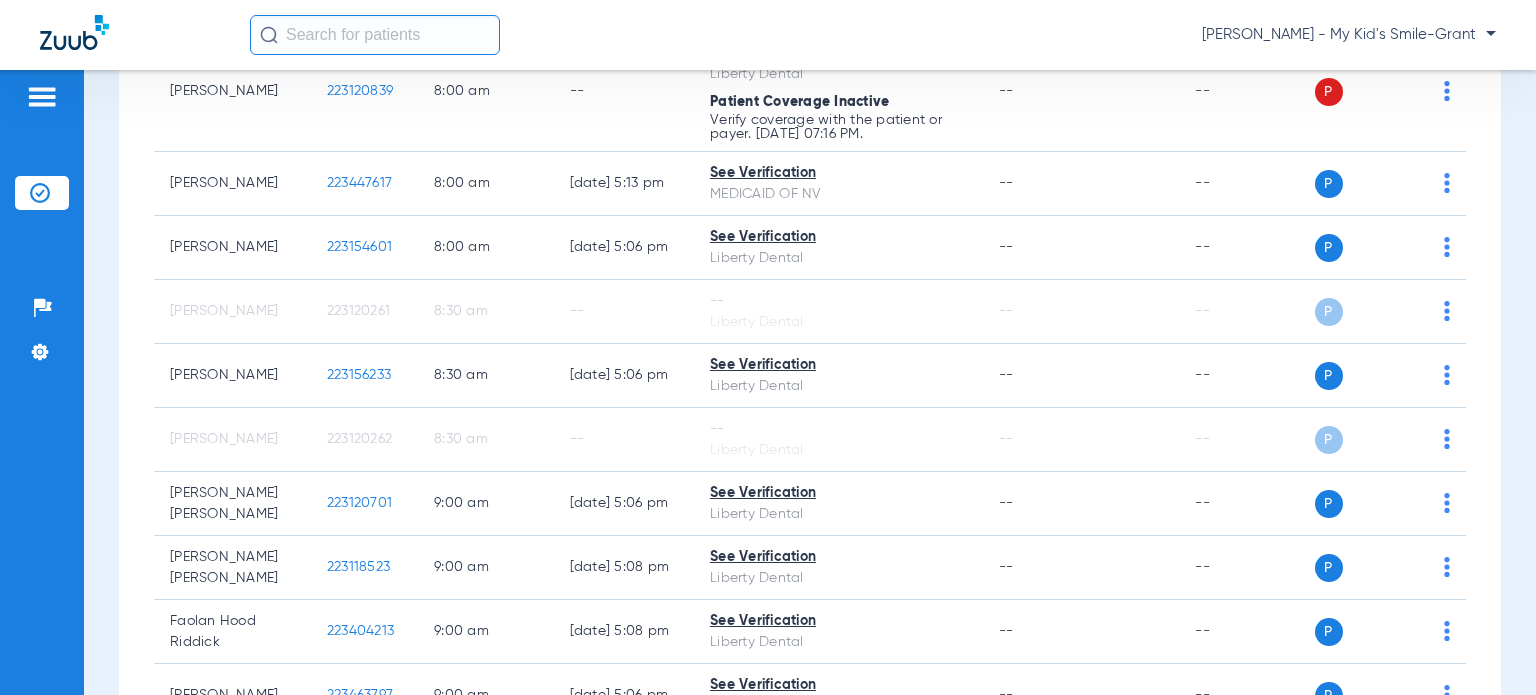 click on "[PERSON_NAME] - My Kid's Smile-Grant" 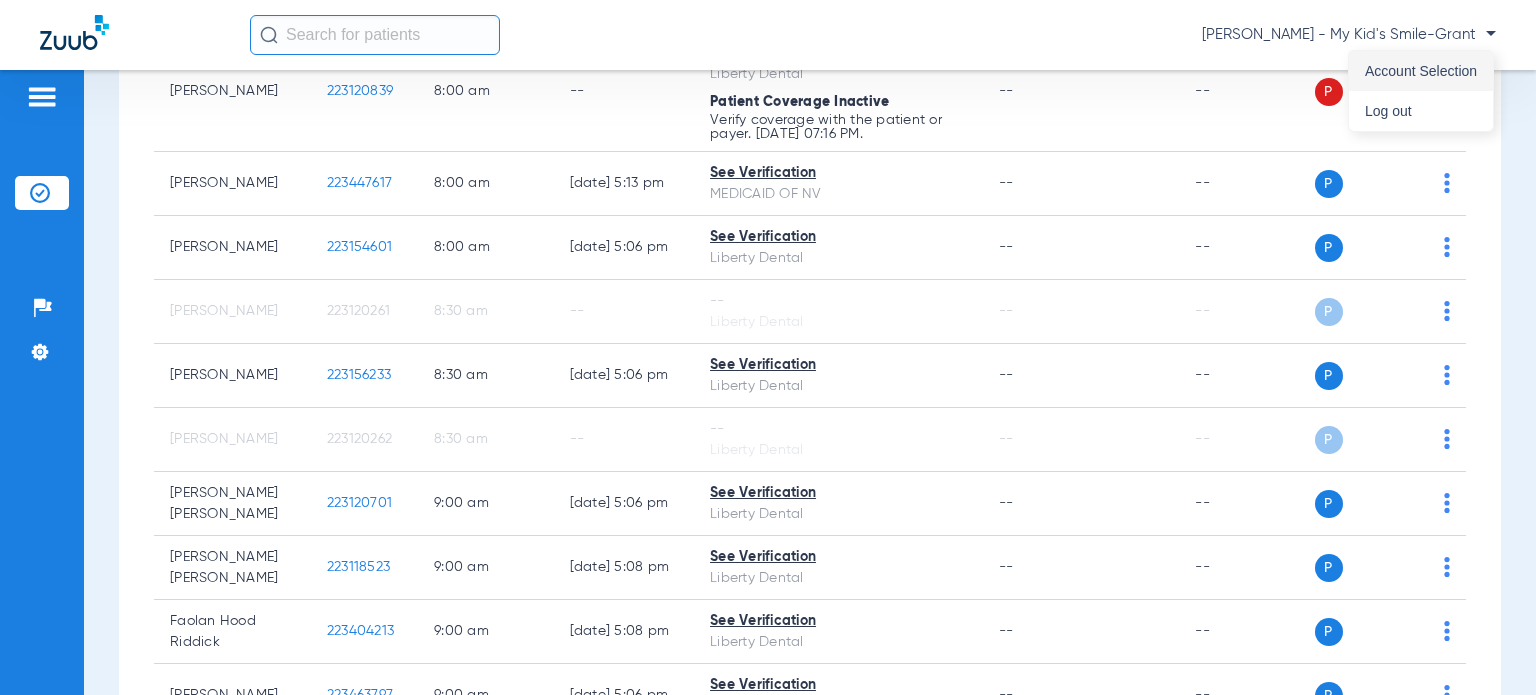 click on "Account Selection" at bounding box center [1421, 71] 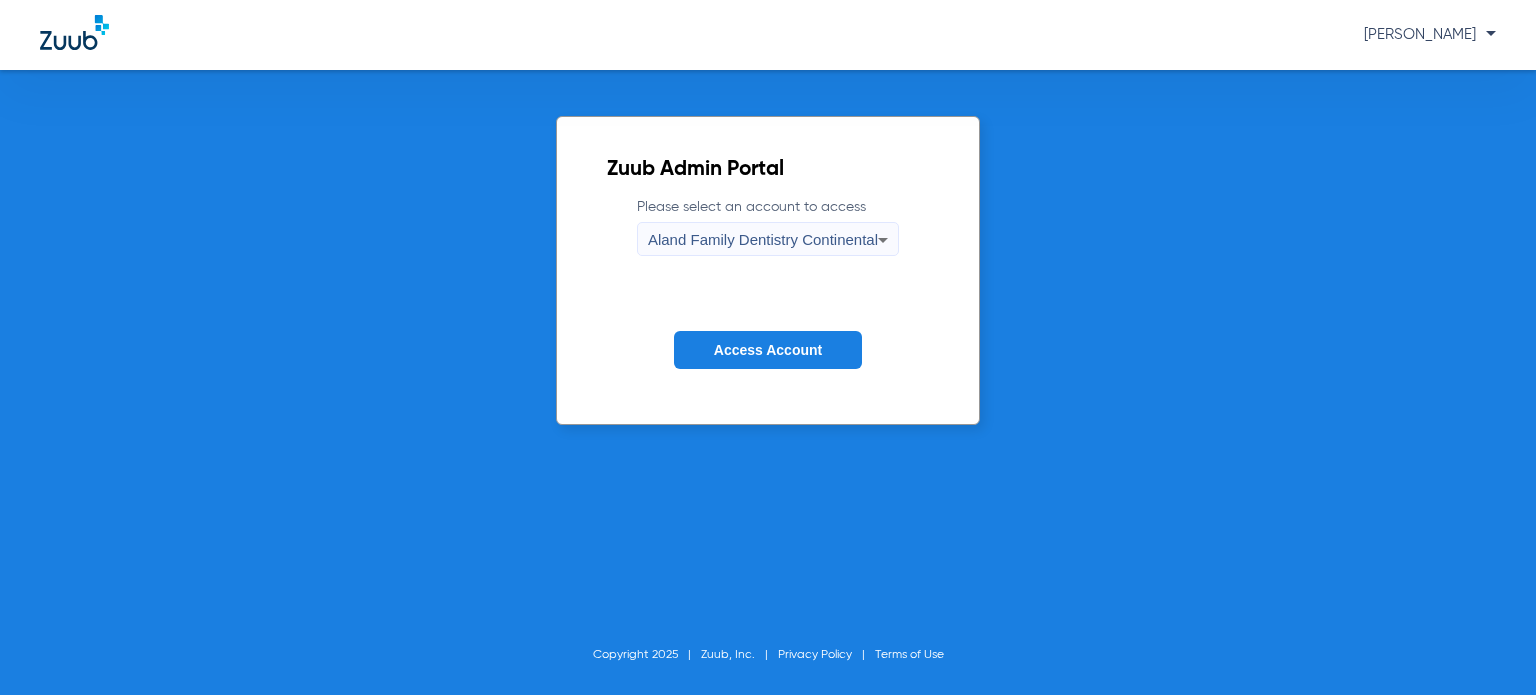 click on "Aland Family Dentistry Continental" at bounding box center [763, 239] 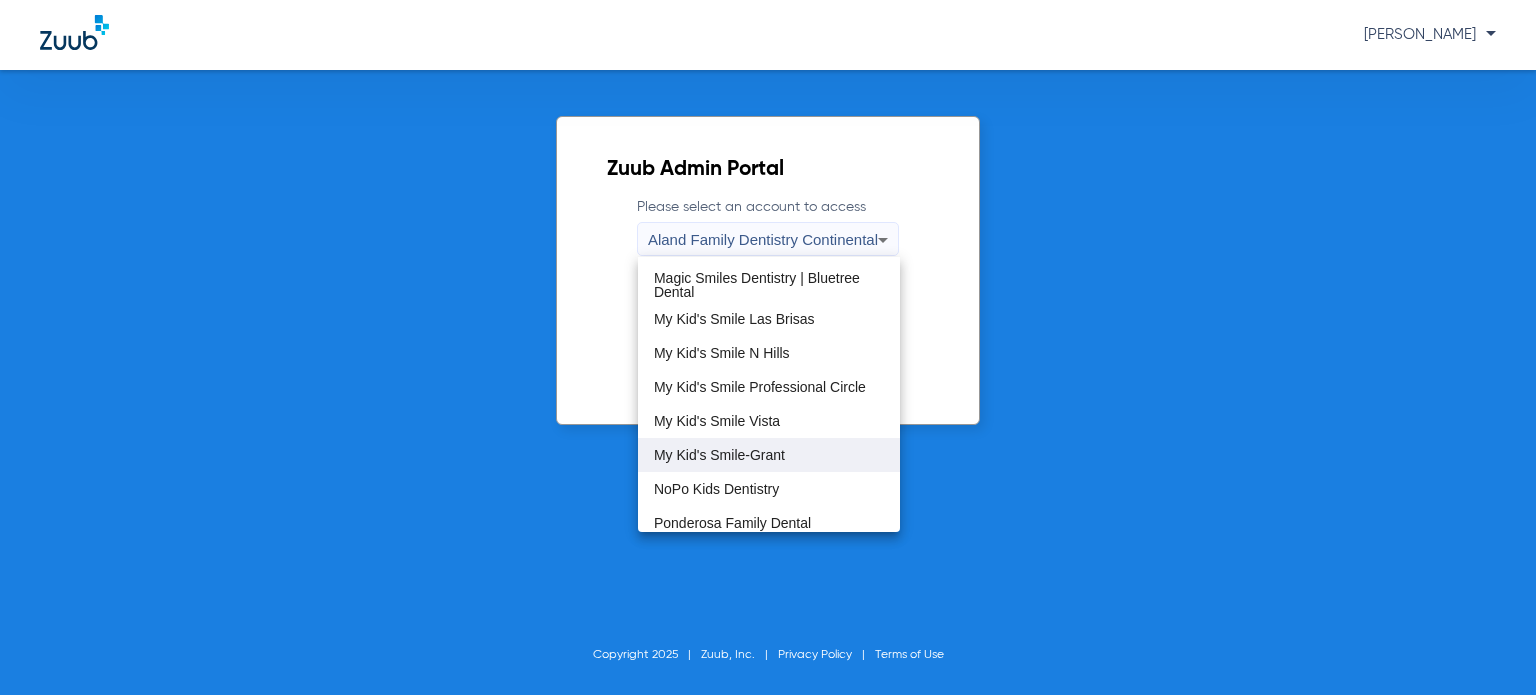 scroll, scrollTop: 400, scrollLeft: 0, axis: vertical 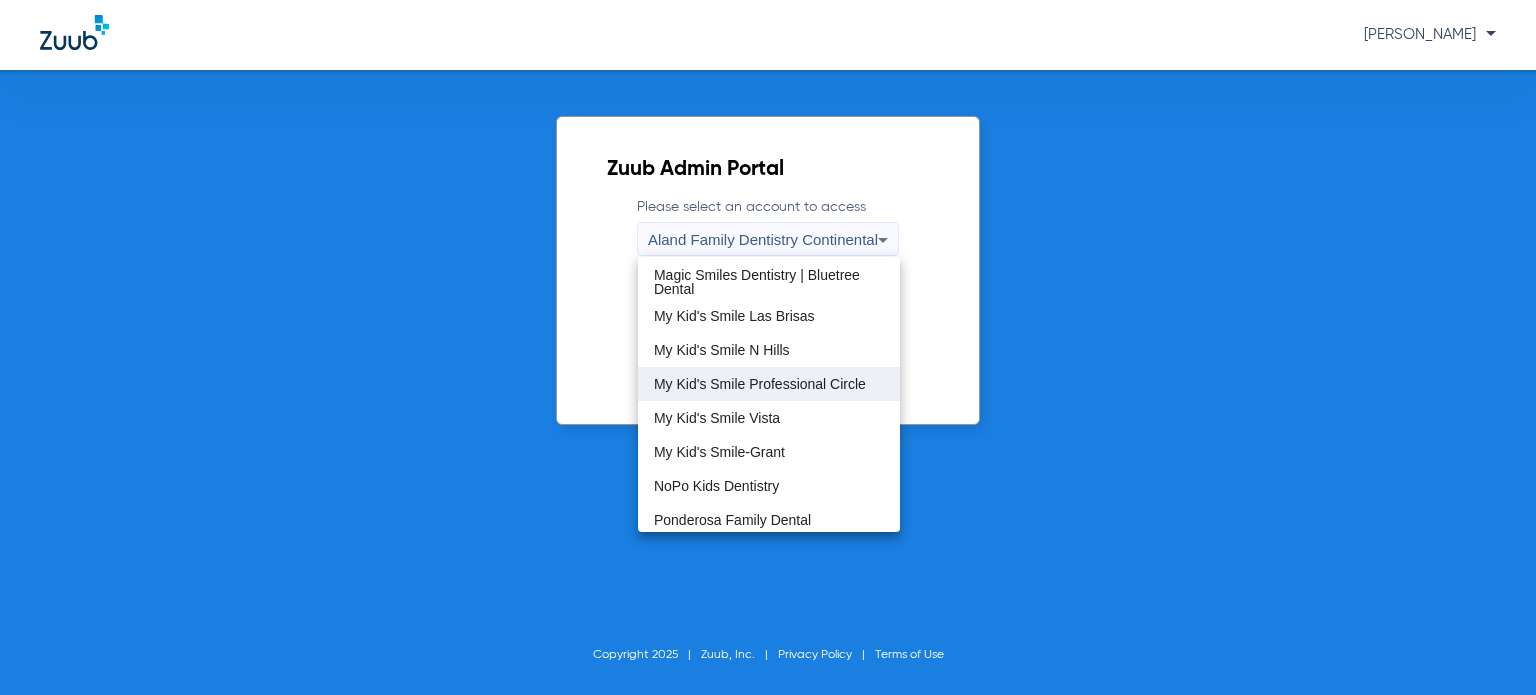 drag, startPoint x: 802, startPoint y: 363, endPoint x: 797, endPoint y: 377, distance: 14.866069 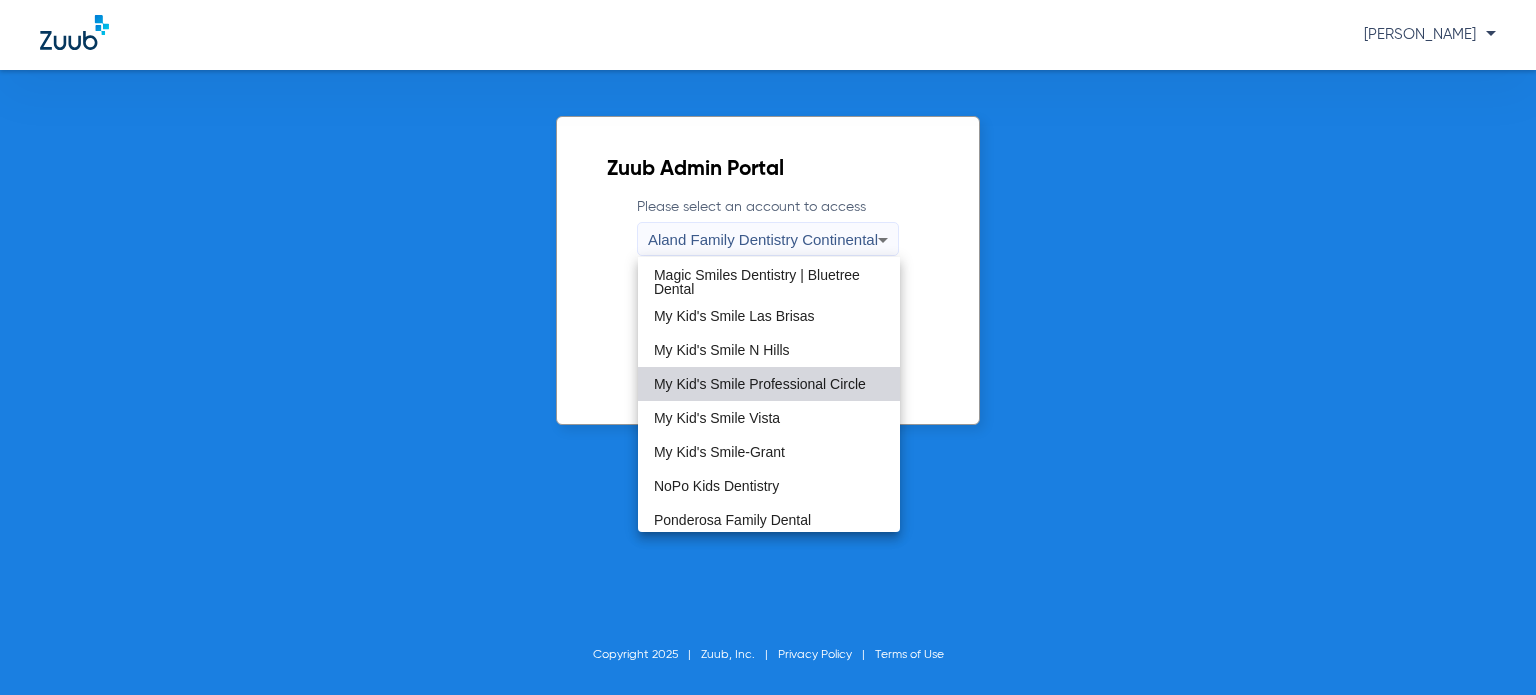 click on "My Kid's Smile Professional Circle" at bounding box center [760, 384] 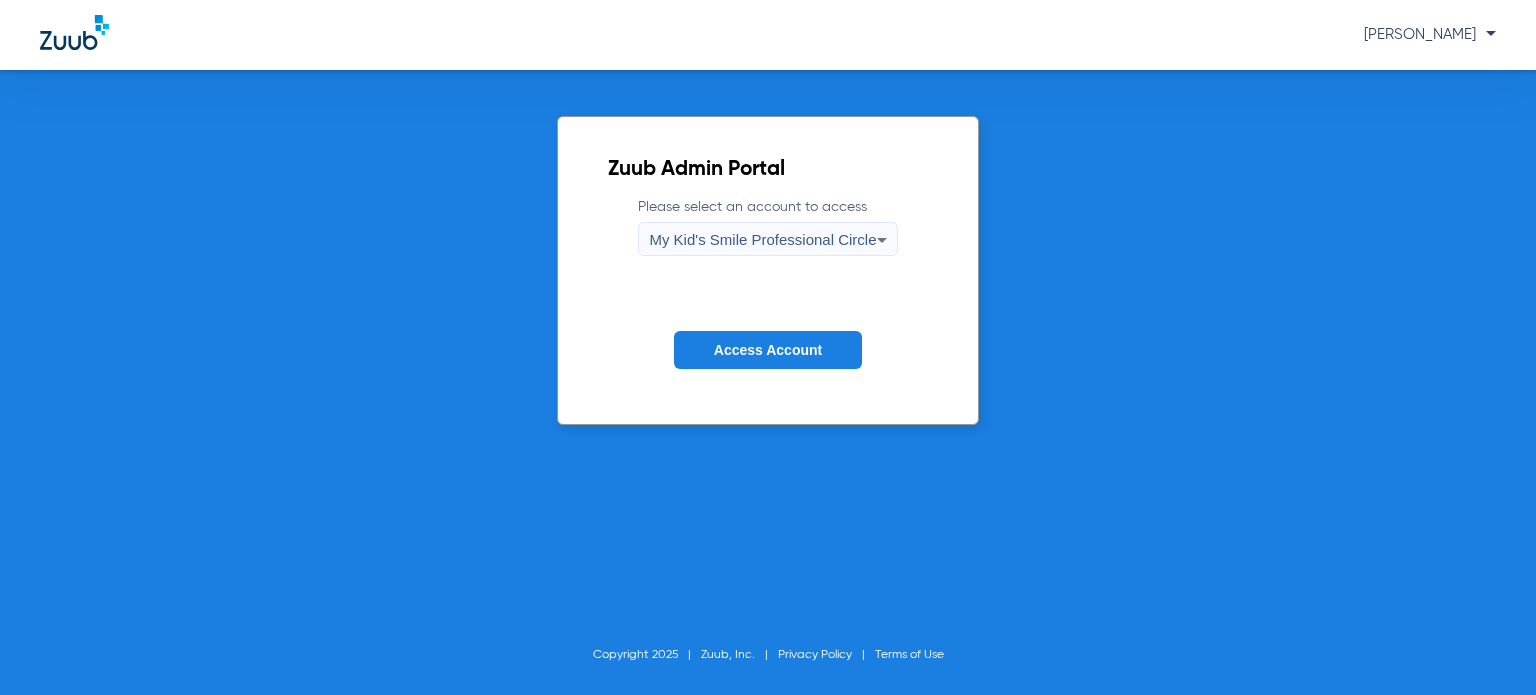 click on "Access Account" 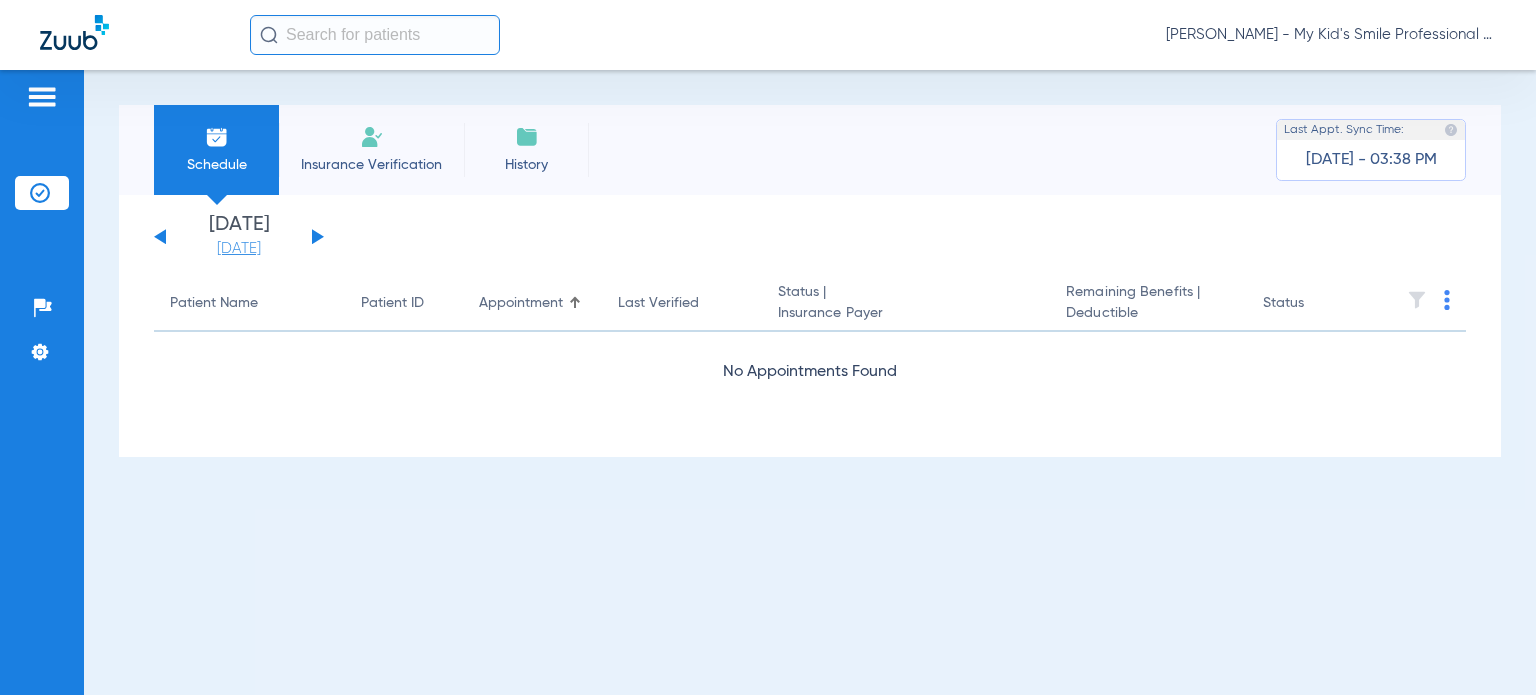 click on "[DATE]" 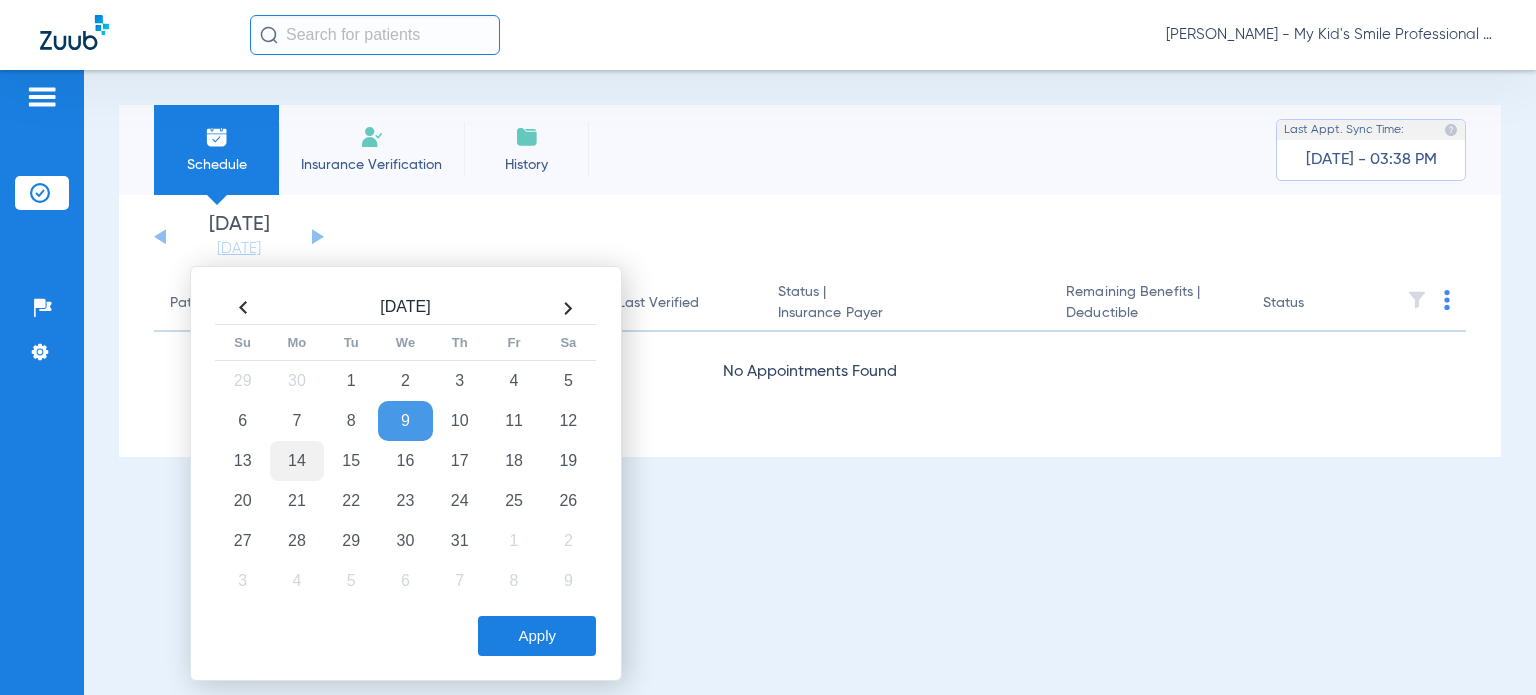 click on "14" 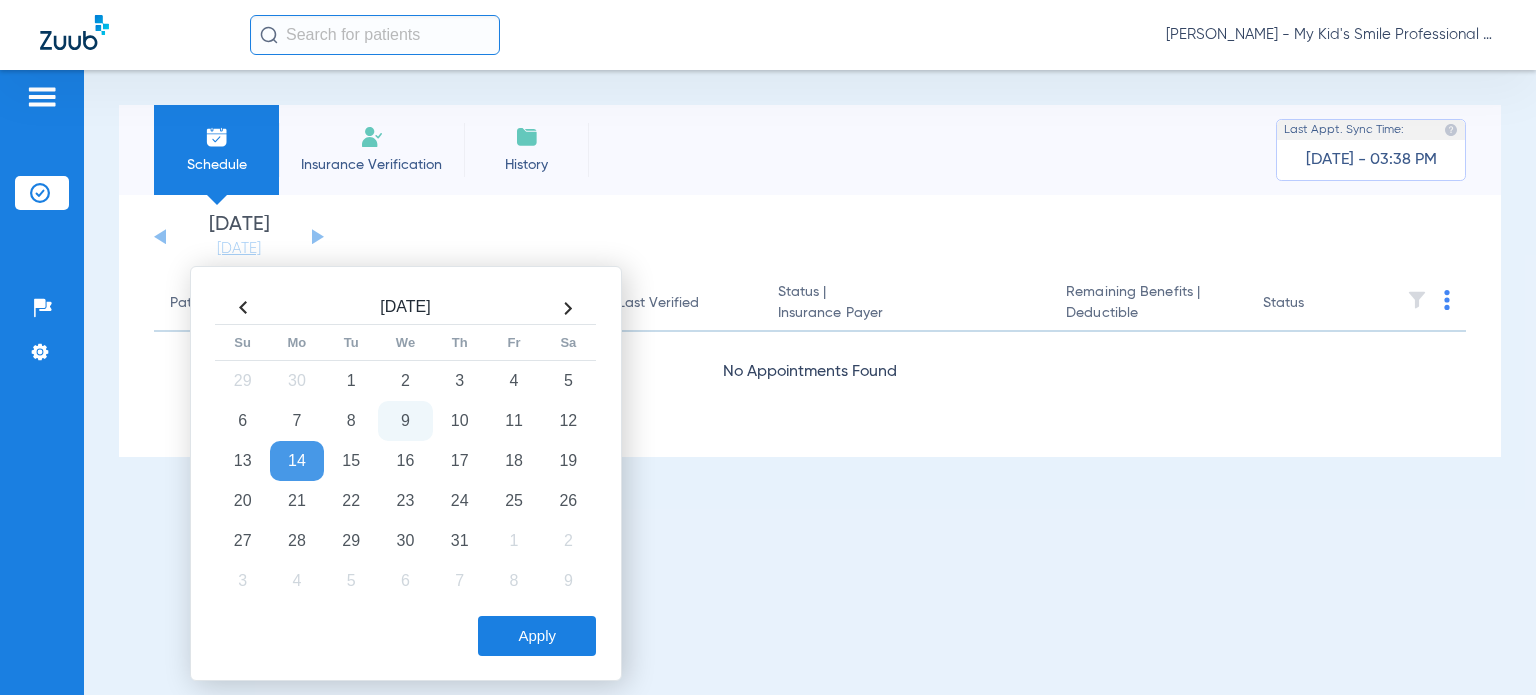 click on "Apply" 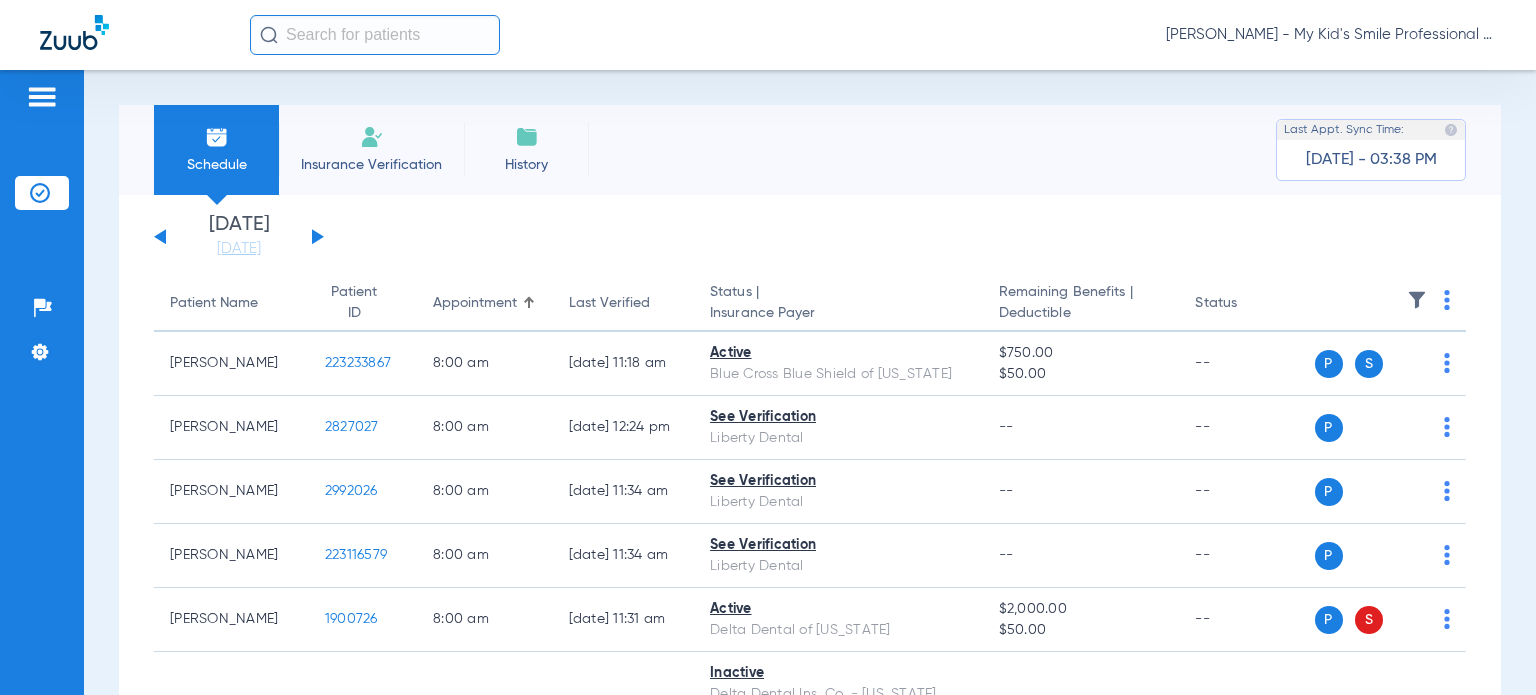 click on "[DATE]   [DATE]   [DATE]   [DATE]   [DATE]   [DATE]   [DATE]   [DATE]   [DATE]   [DATE]   [DATE]   [DATE]   [DATE]   [DATE]   [DATE]   [DATE]   [DATE]   [DATE]   [DATE]   [DATE]   [DATE]   [DATE]   [DATE]   [DATE]   [DATE]   [DATE]   [DATE]   [DATE]   [DATE]   [DATE]   [DATE]   [DATE]   [DATE]   [DATE]   [DATE]   [DATE]   [DATE]   [DATE]   [DATE]   [DATE]   [DATE]   [DATE]   [DATE]   [DATE]   [DATE]" 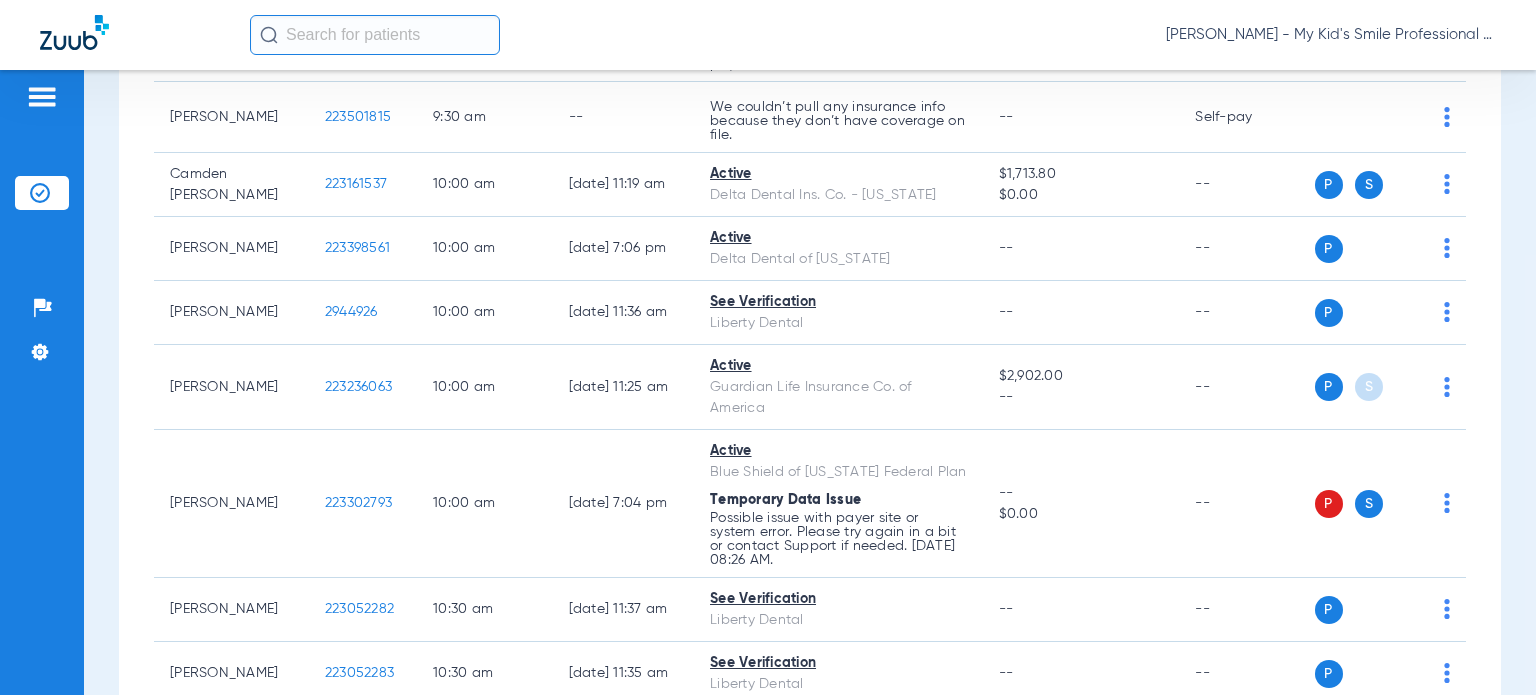 scroll, scrollTop: 1400, scrollLeft: 0, axis: vertical 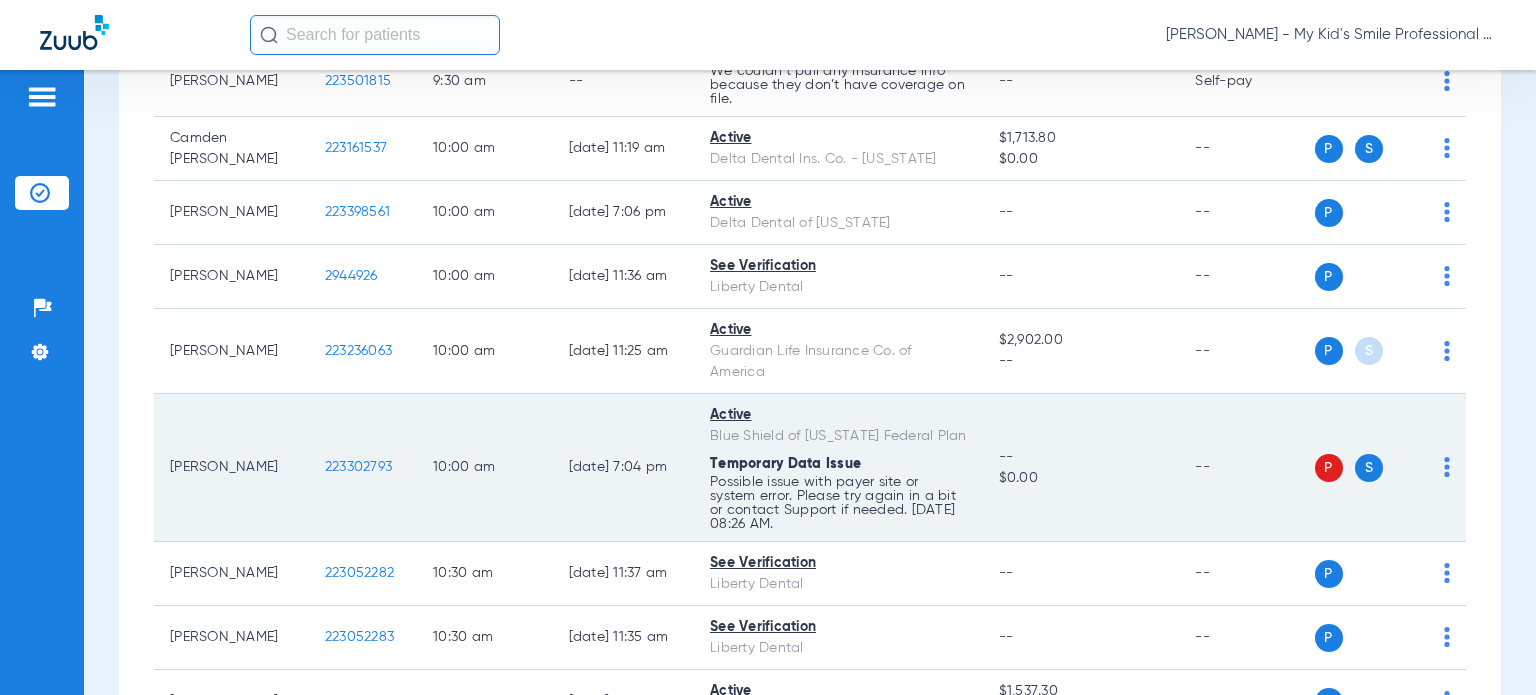 click 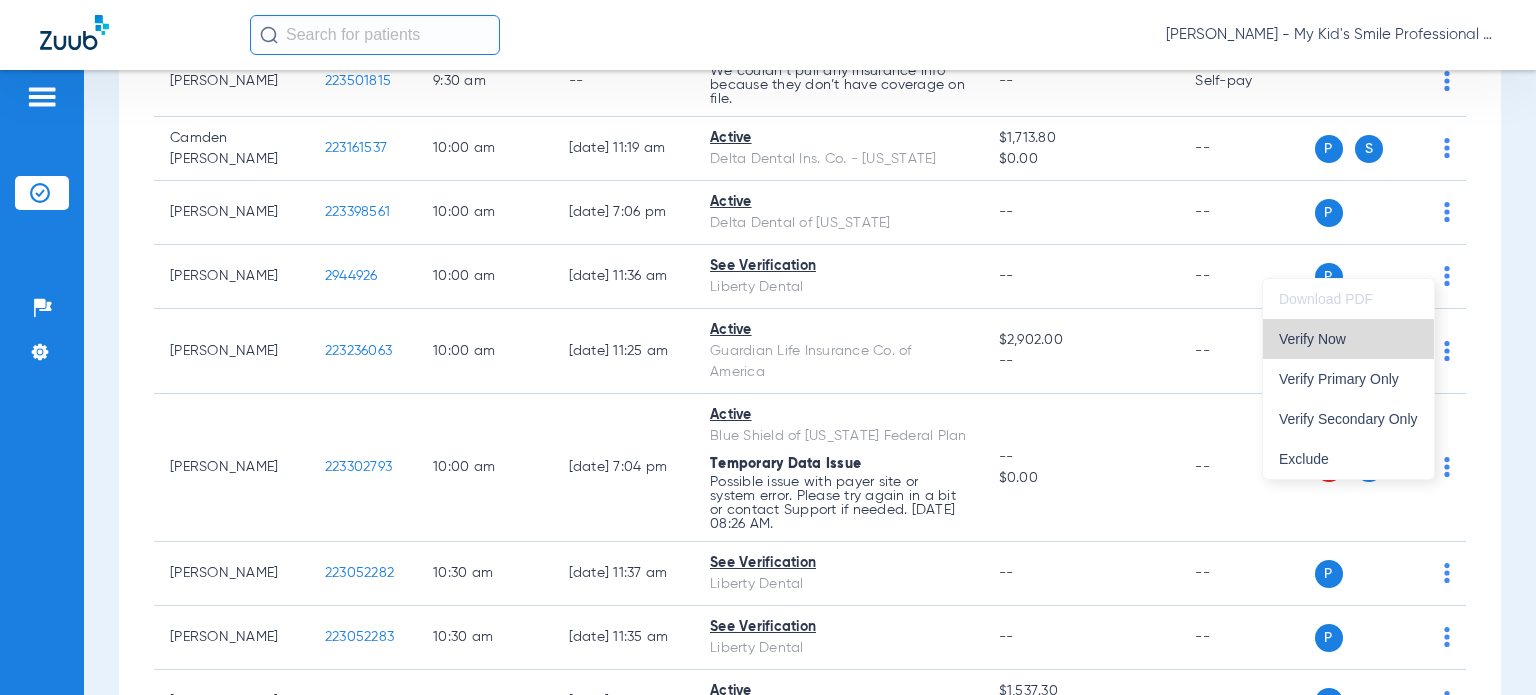 click on "Verify Now" at bounding box center [1348, 339] 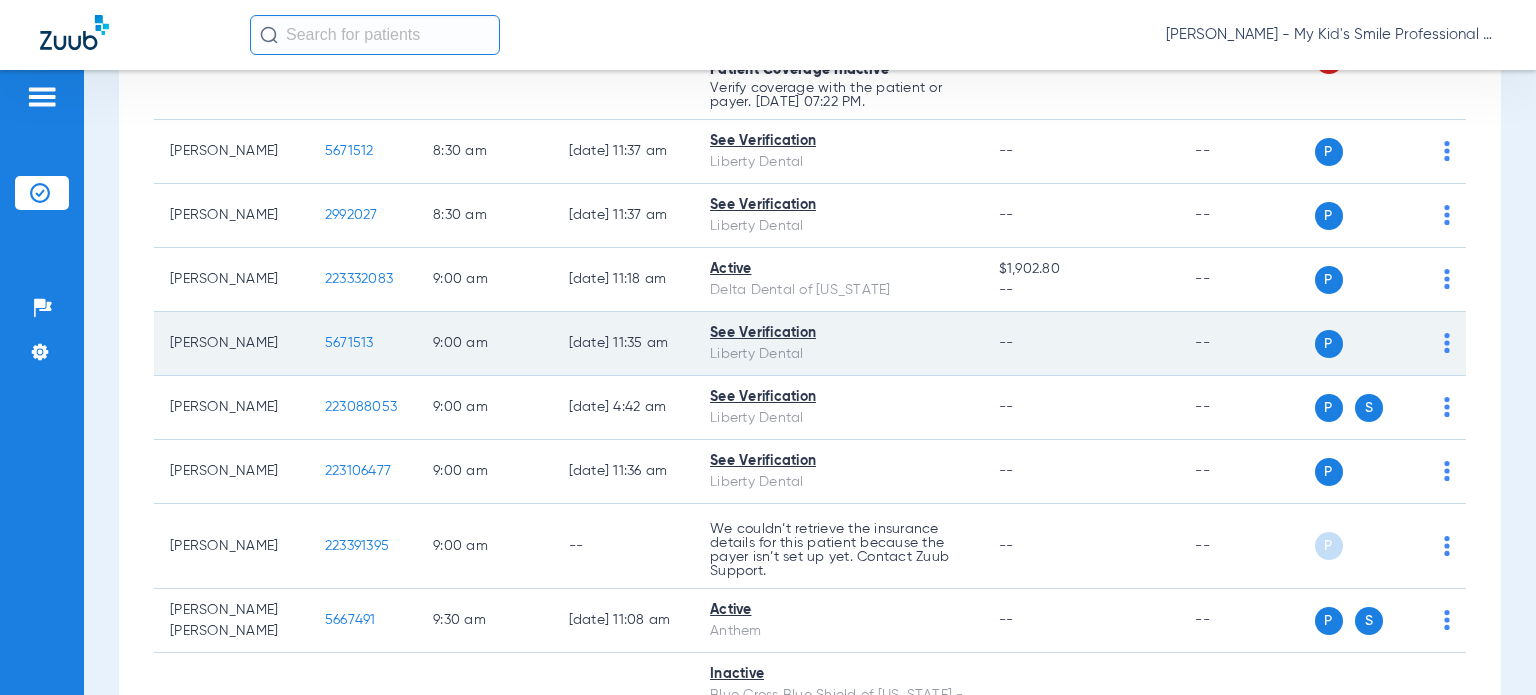 scroll, scrollTop: 700, scrollLeft: 0, axis: vertical 